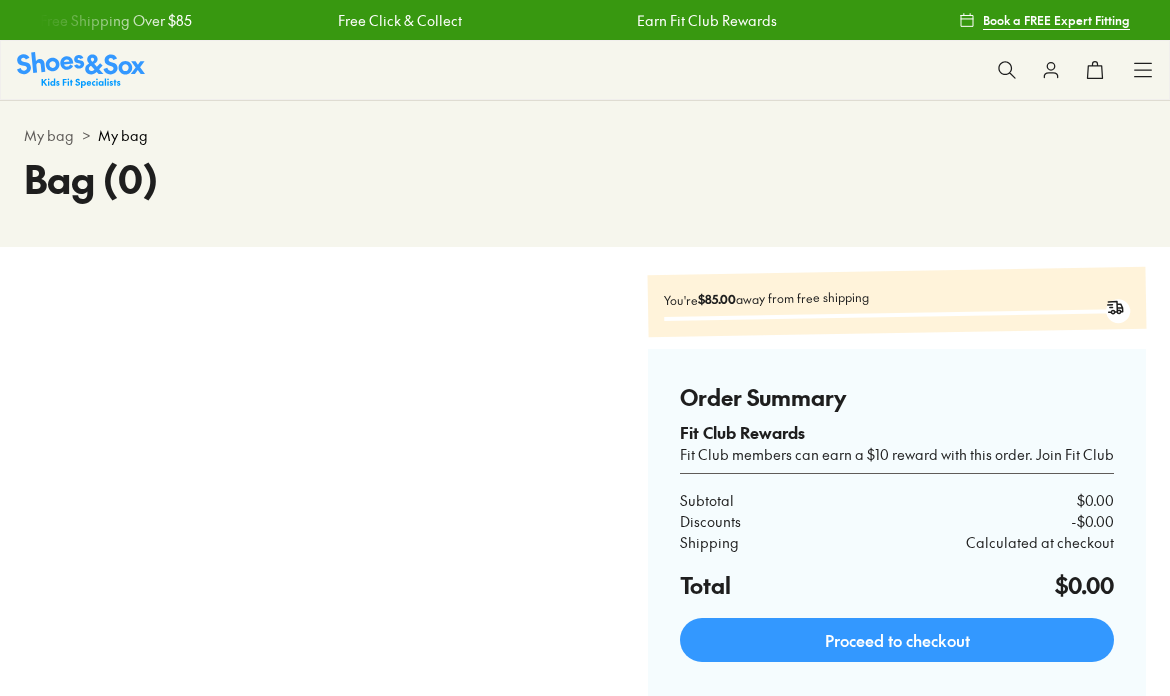 scroll, scrollTop: 0, scrollLeft: 0, axis: both 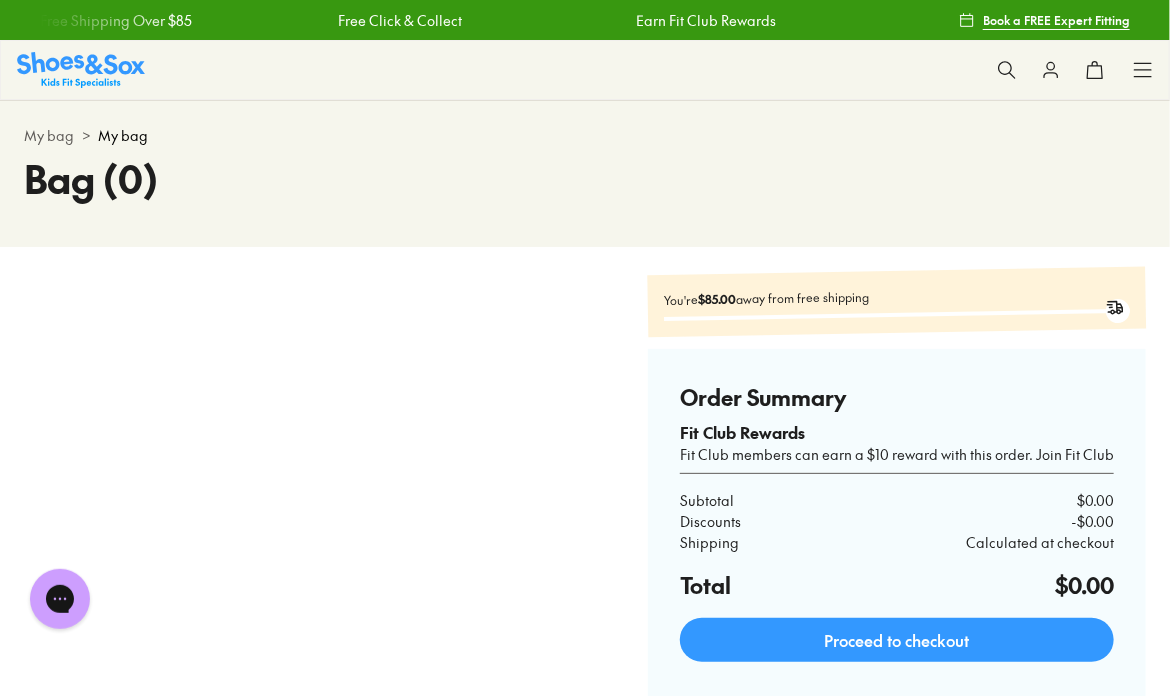 click at bounding box center [81, 69] 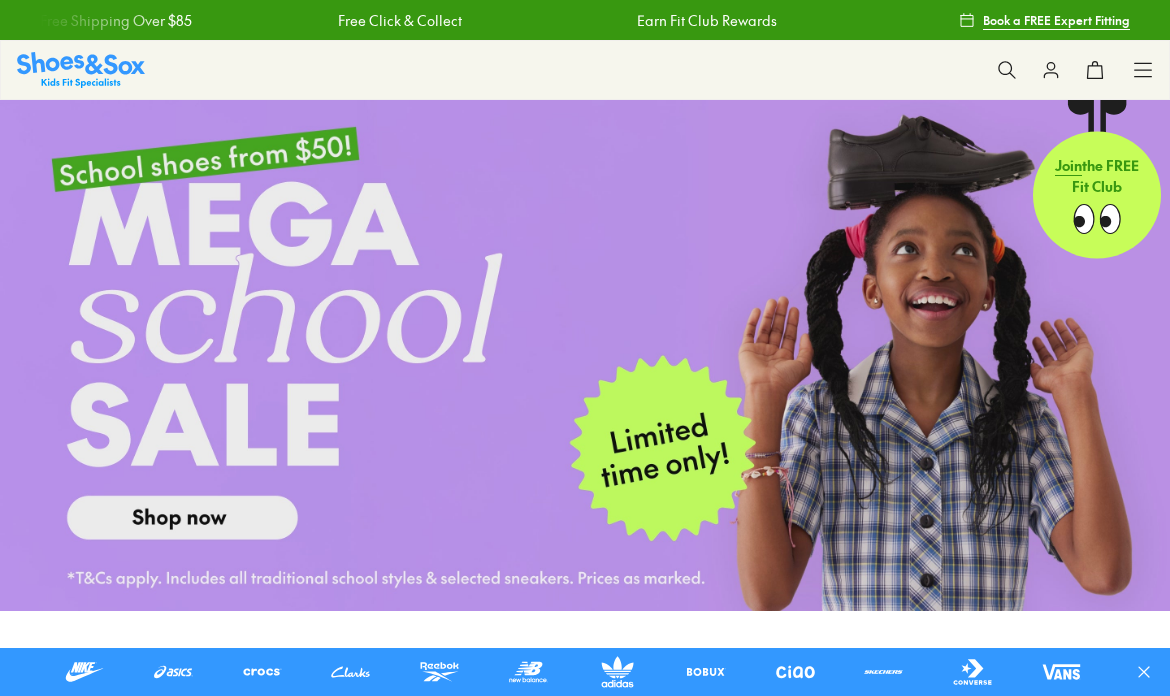 scroll, scrollTop: 0, scrollLeft: 0, axis: both 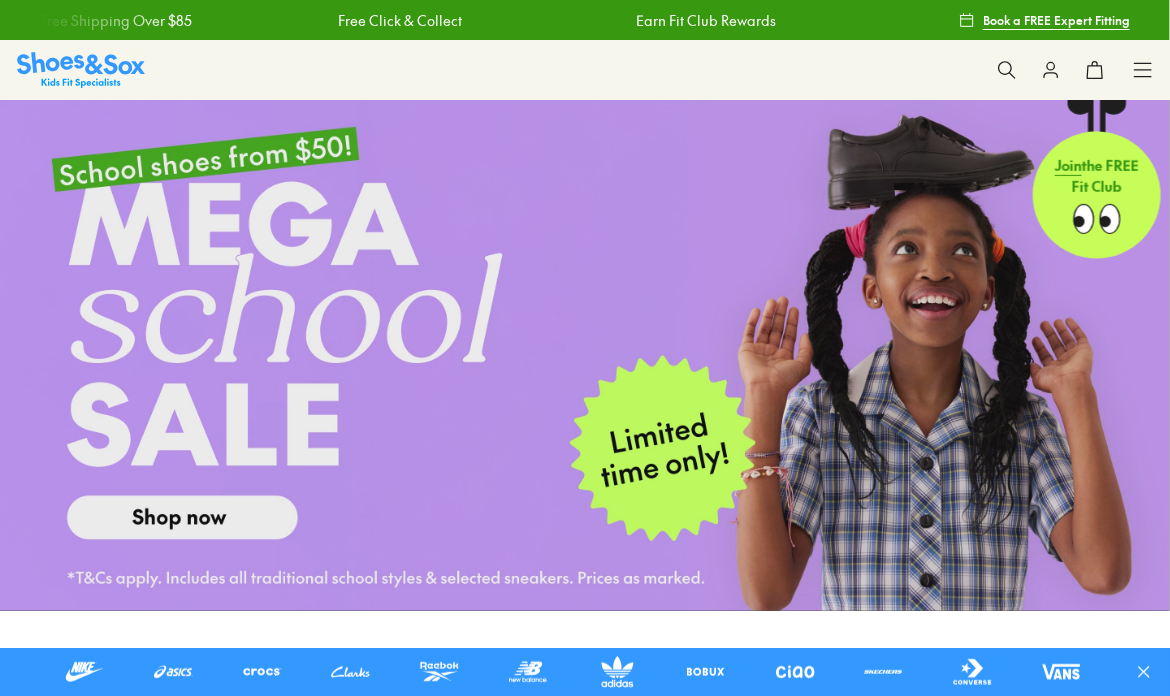 click 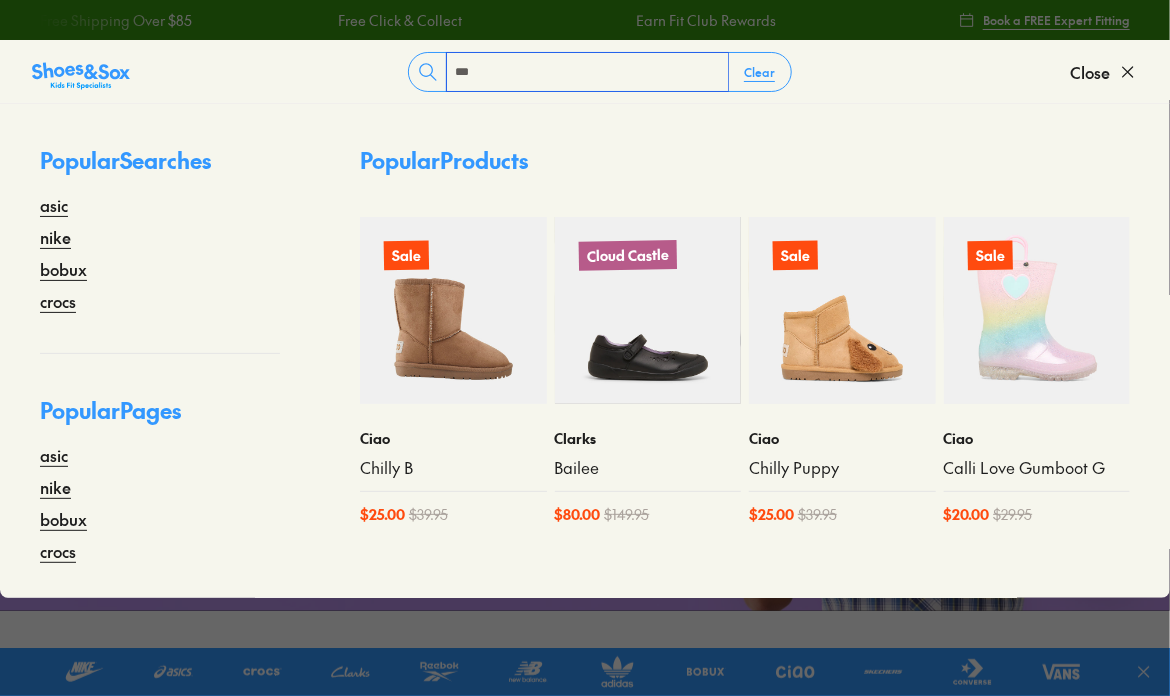 type on "***" 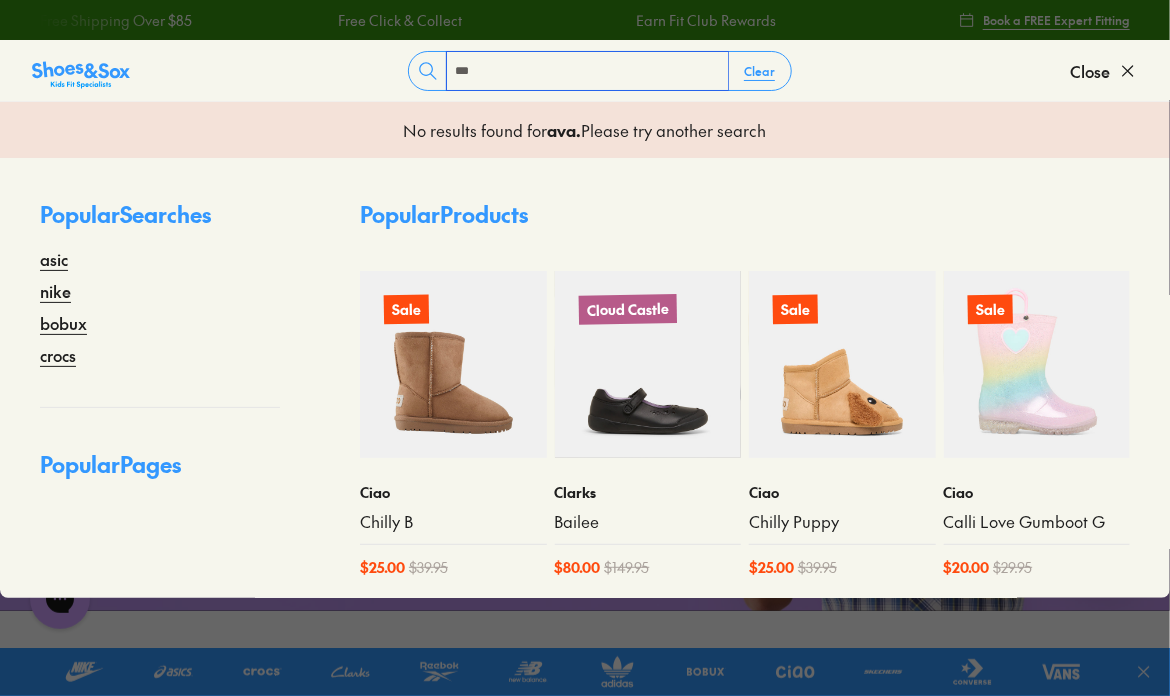 scroll, scrollTop: 0, scrollLeft: 0, axis: both 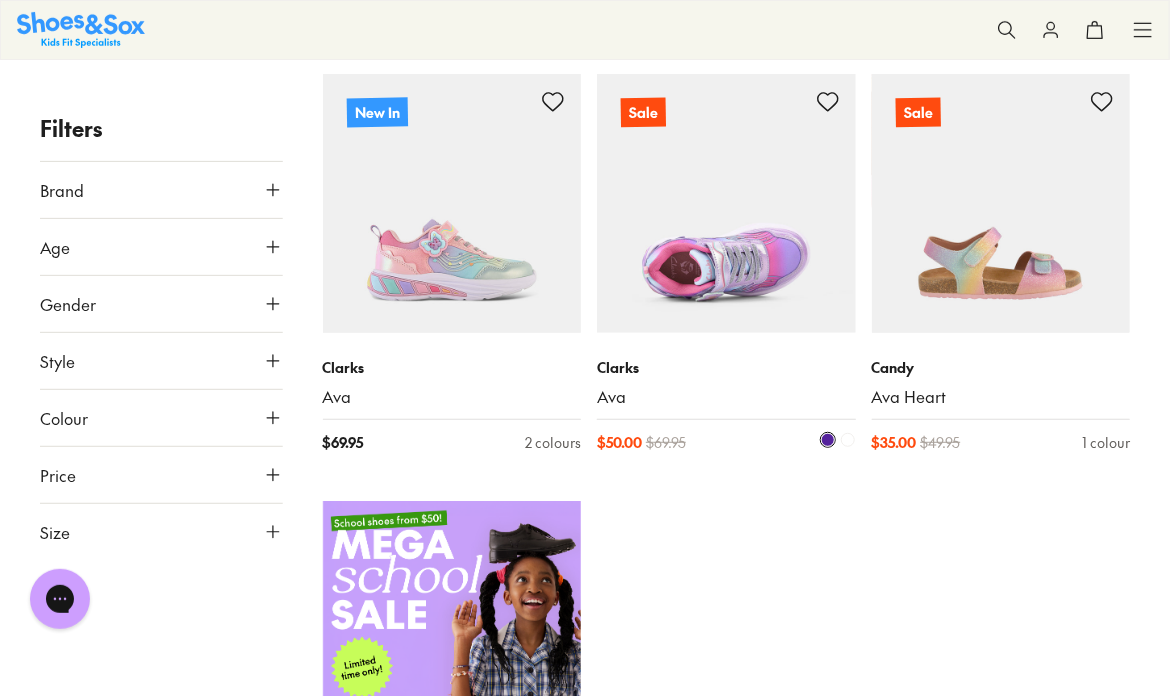 click at bounding box center (726, 203) 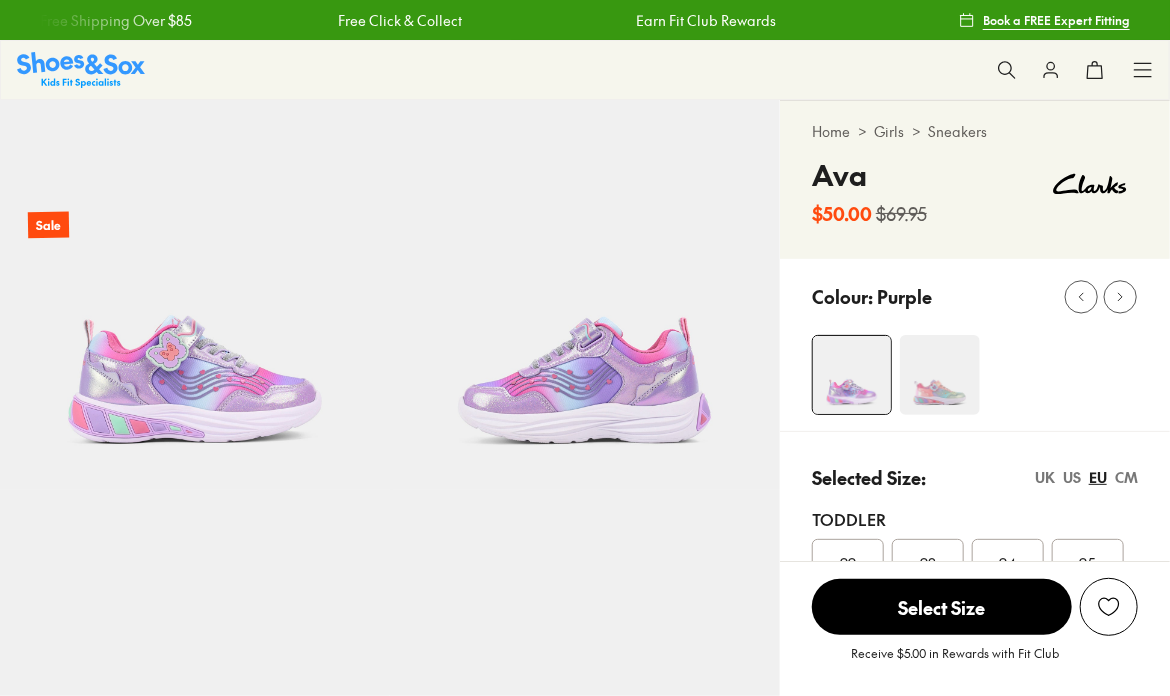 scroll, scrollTop: 100, scrollLeft: 0, axis: vertical 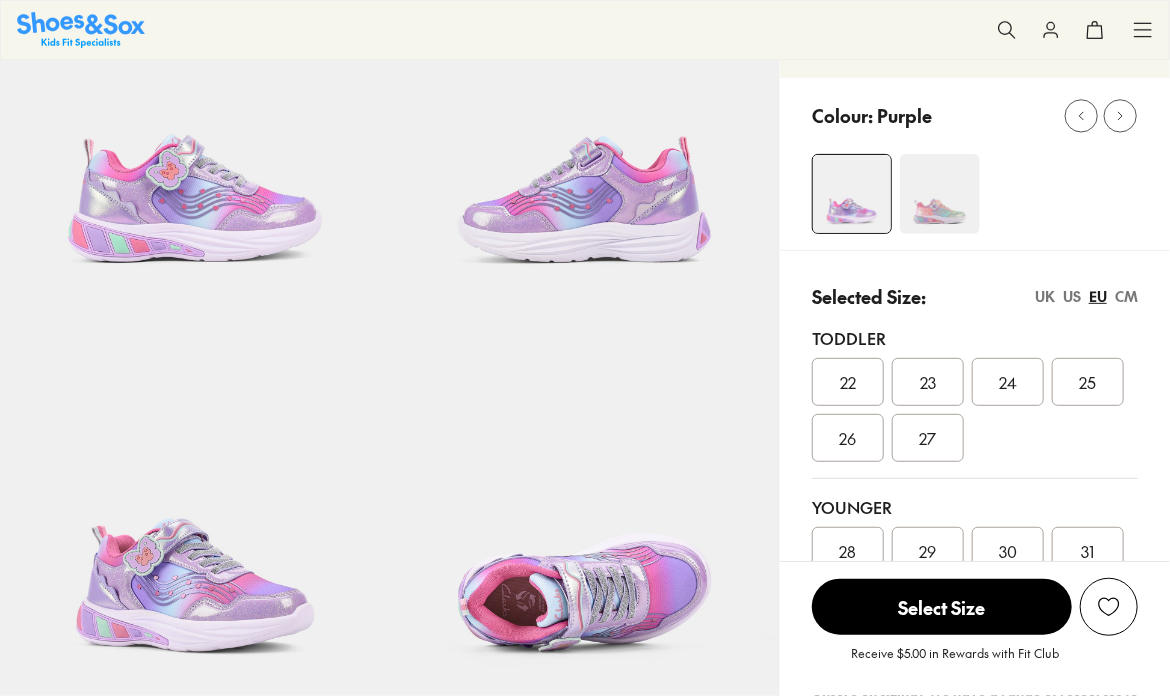 select on "*" 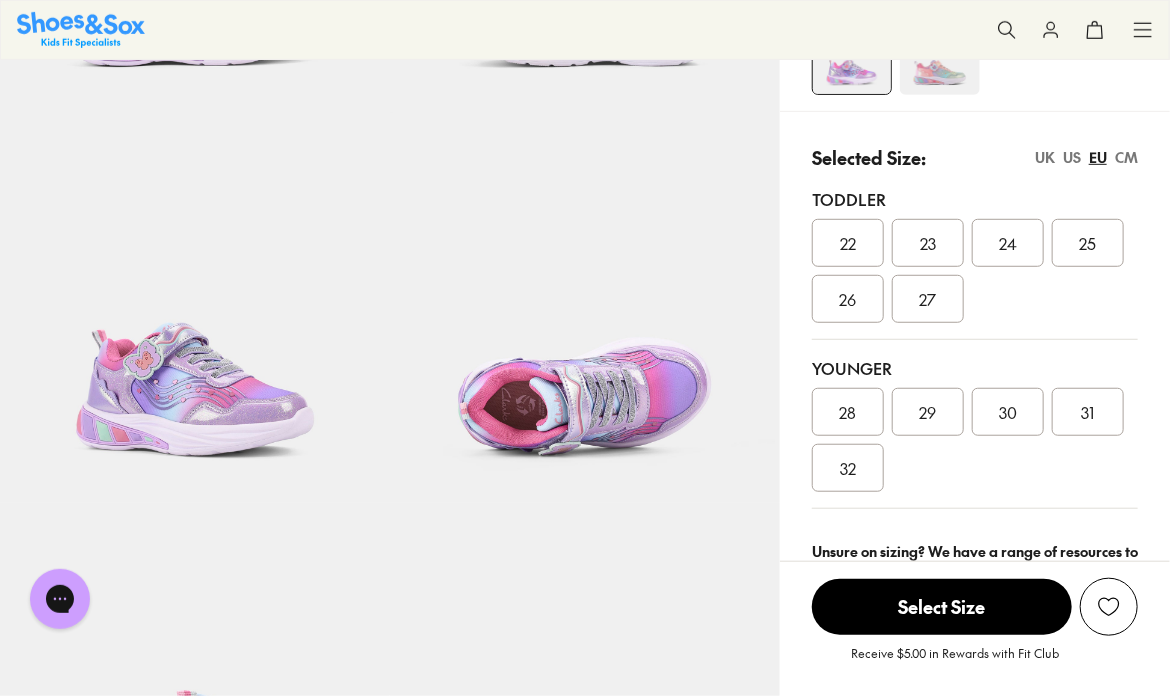 scroll, scrollTop: 600, scrollLeft: 0, axis: vertical 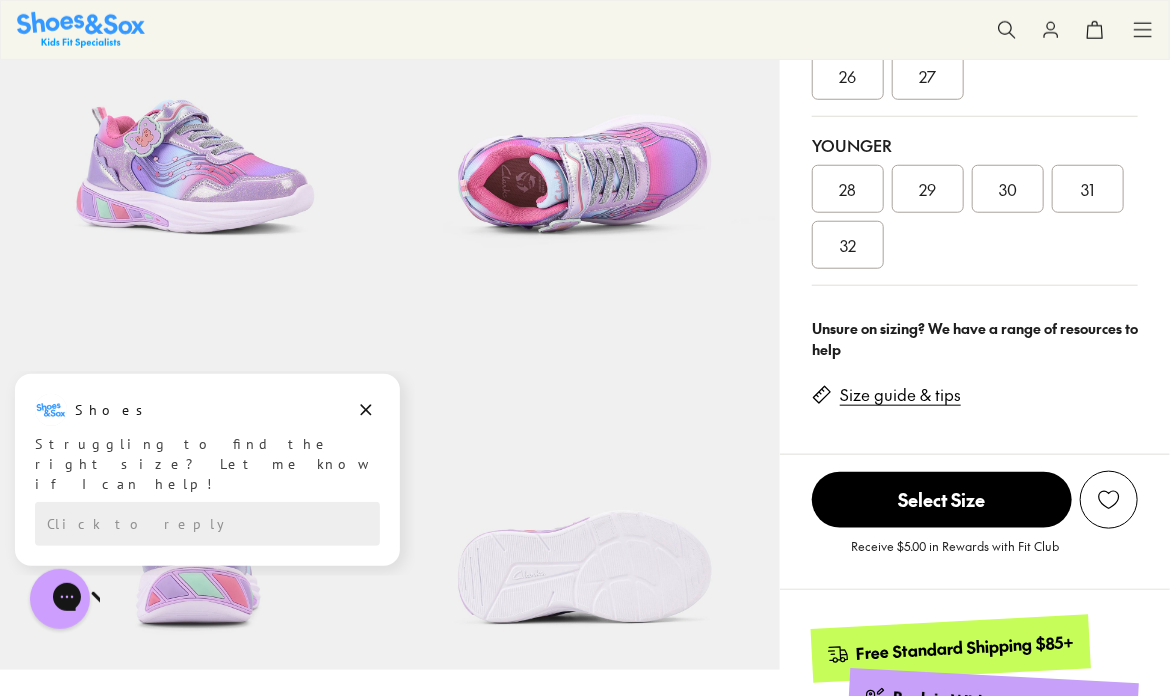 click on "29" at bounding box center [928, 189] 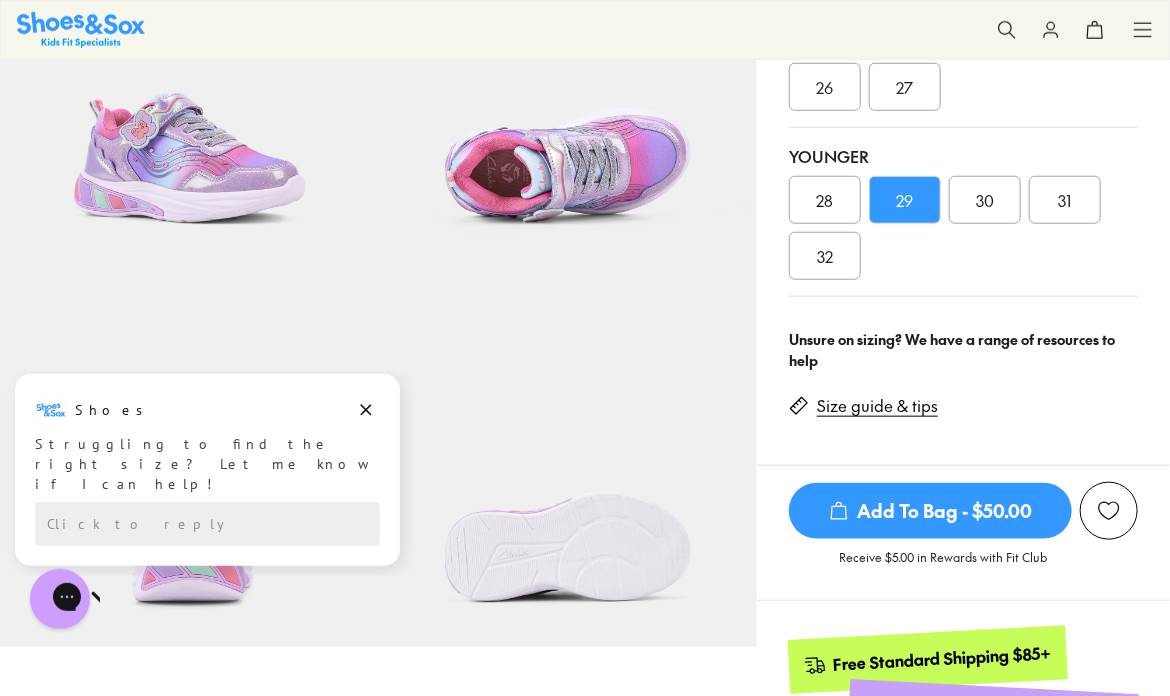 click on "Add To Bag - $50.00" at bounding box center (930, 511) 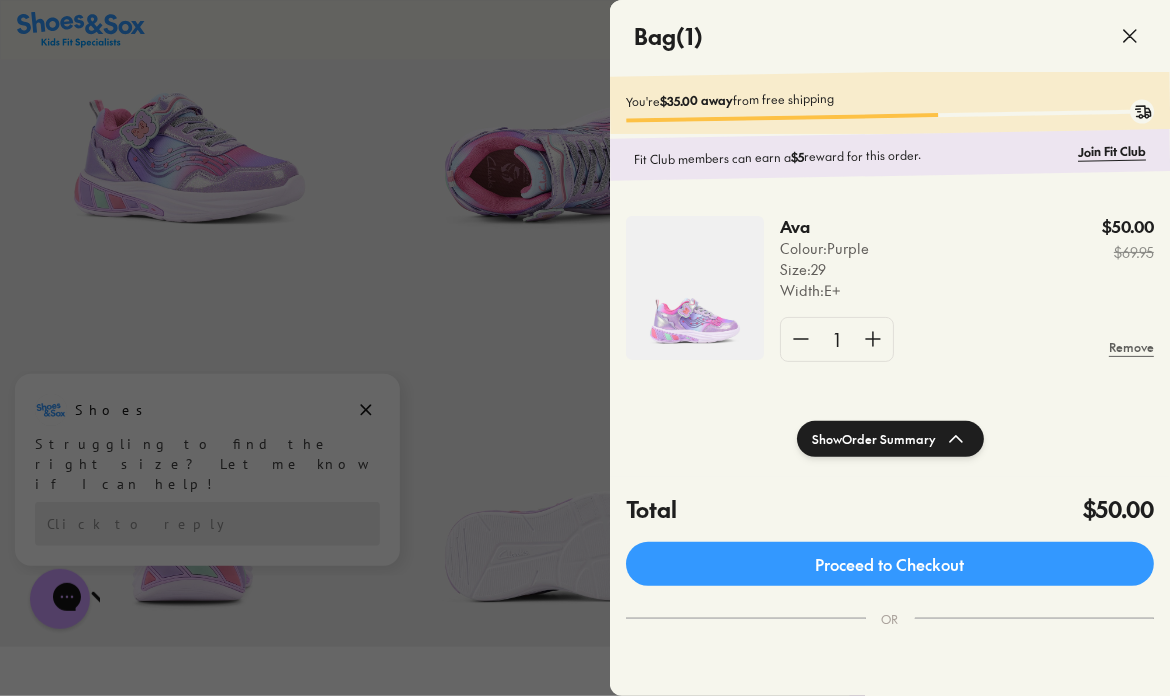click 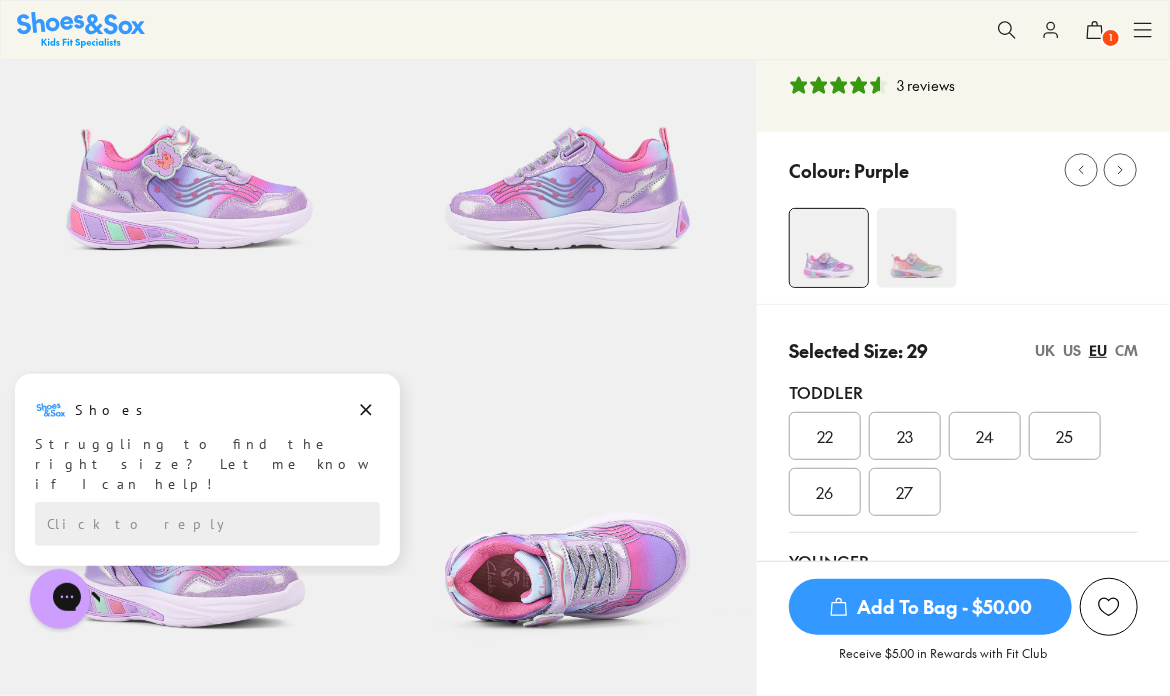 scroll, scrollTop: 0, scrollLeft: 0, axis: both 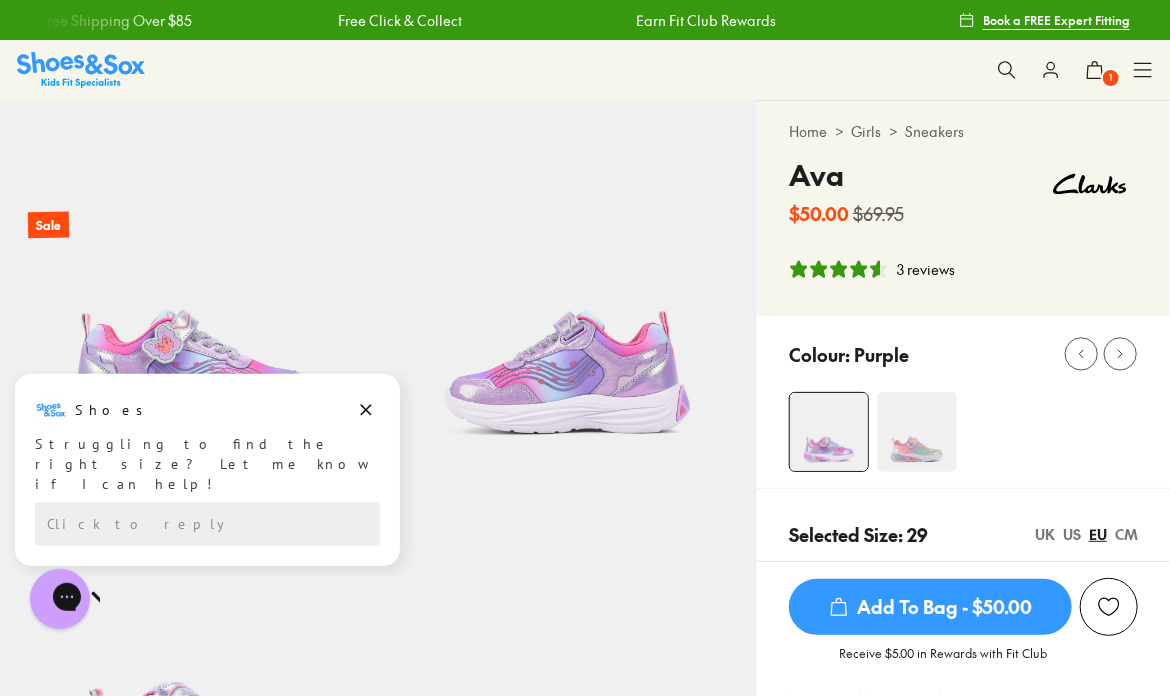 click 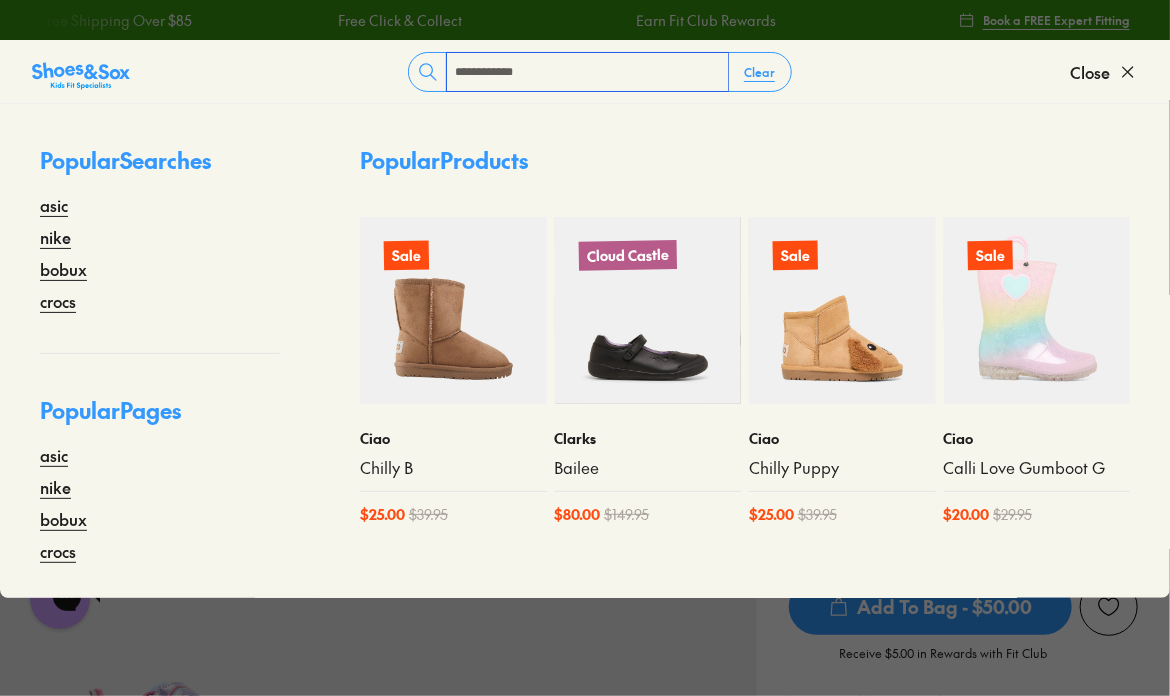 type on "**********" 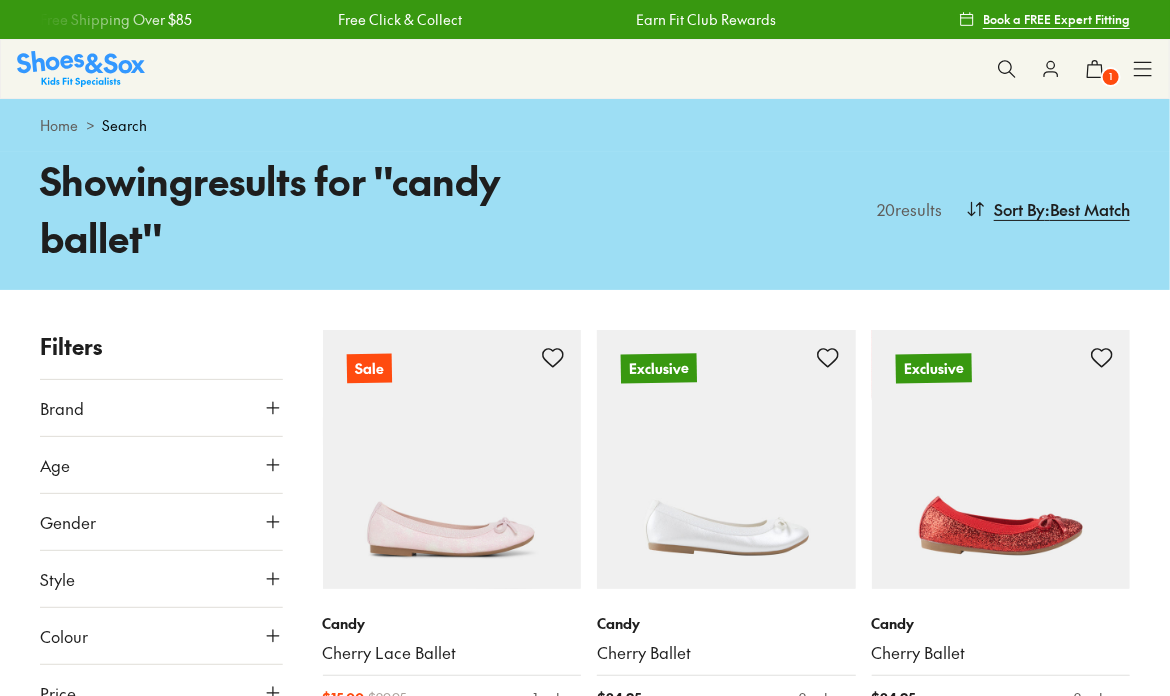 scroll, scrollTop: 0, scrollLeft: 0, axis: both 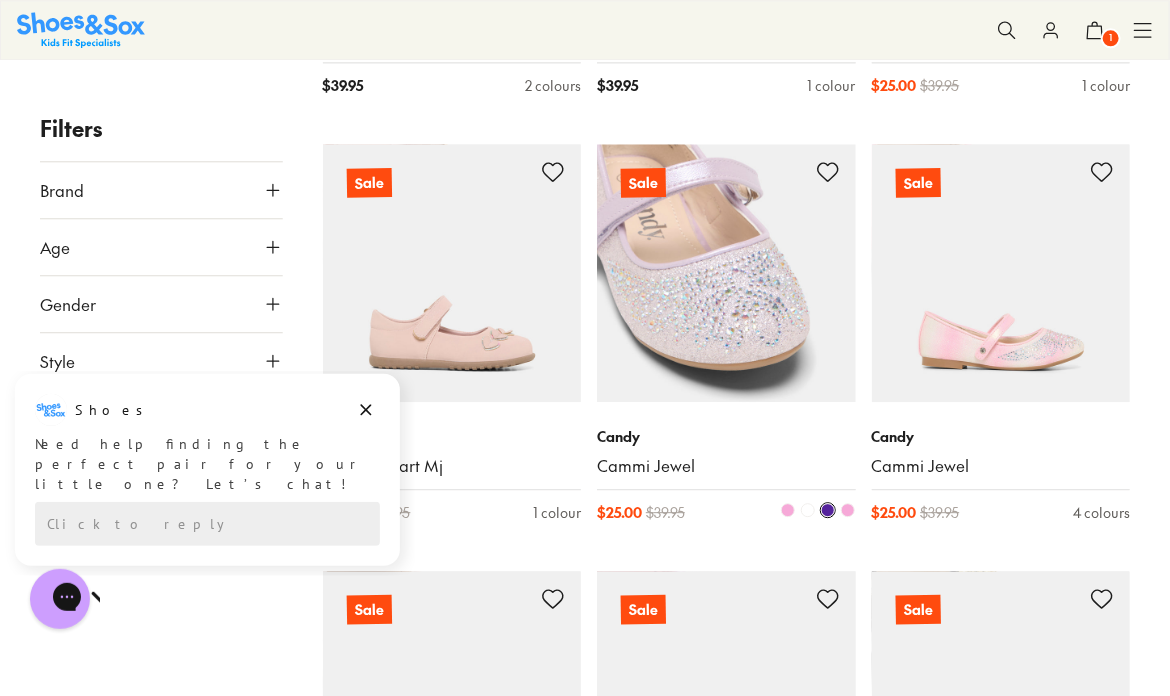 click at bounding box center (726, 273) 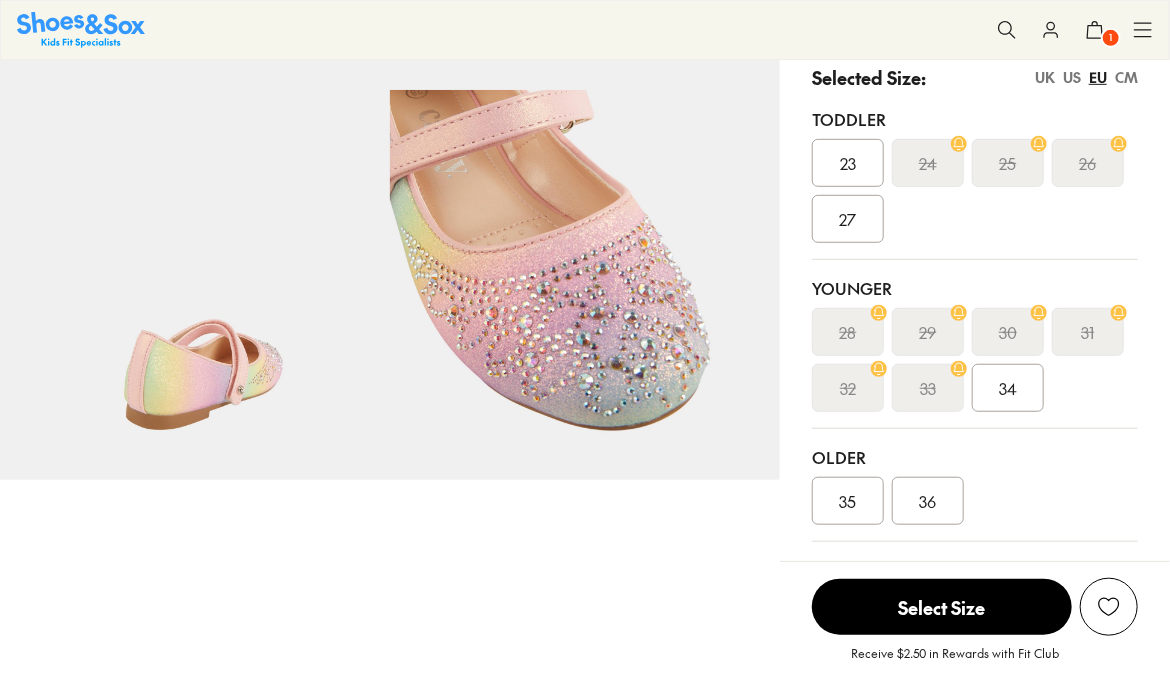 scroll, scrollTop: 400, scrollLeft: 0, axis: vertical 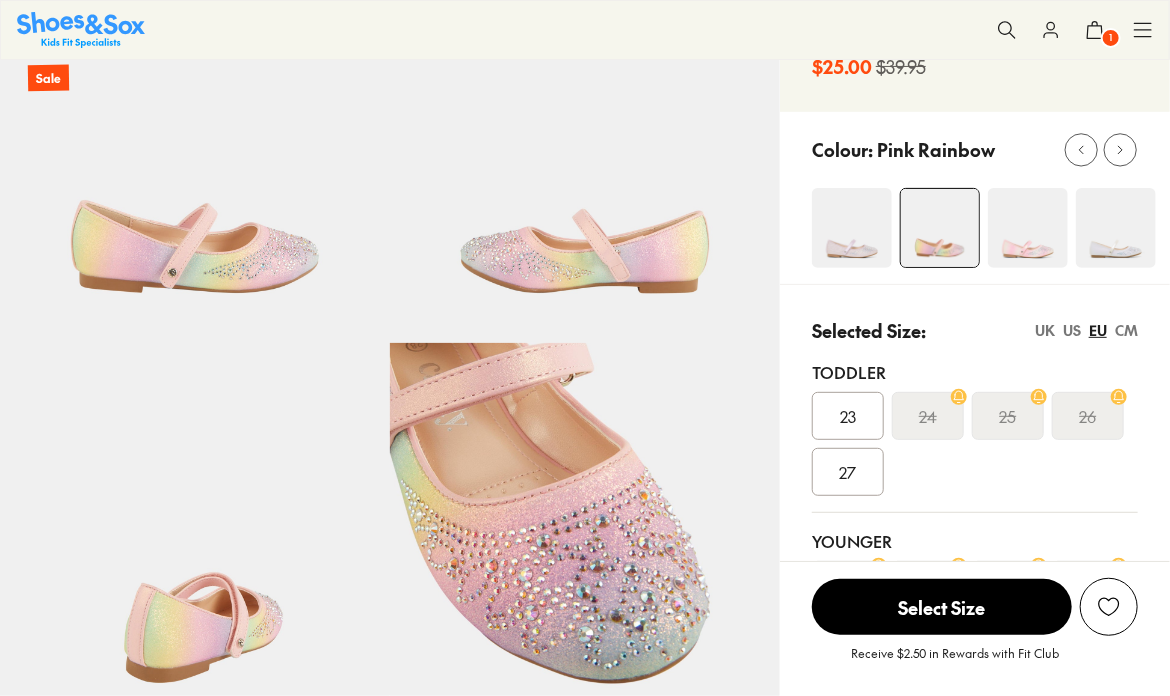 select on "*" 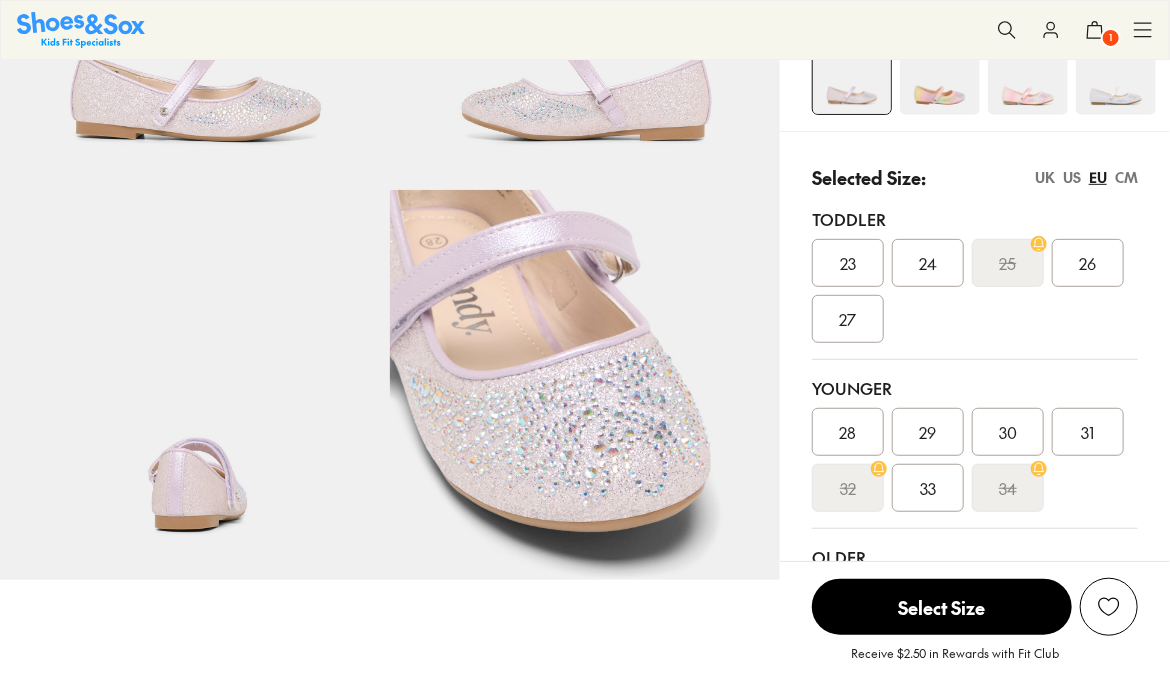scroll, scrollTop: 5, scrollLeft: 0, axis: vertical 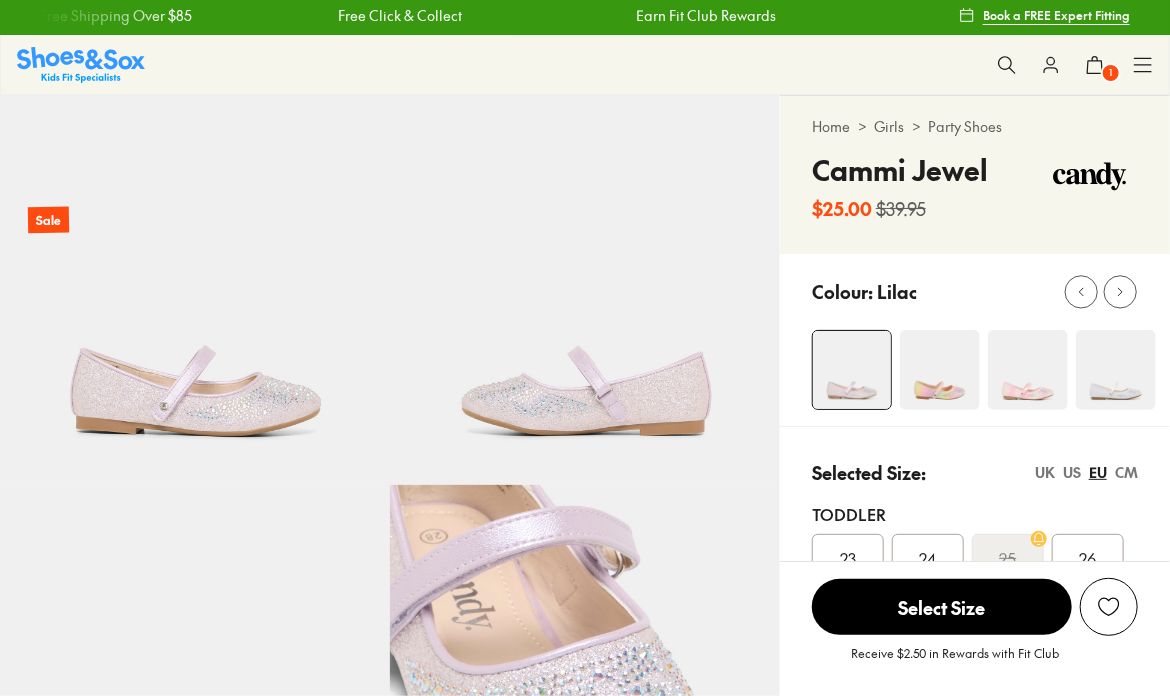 select on "*" 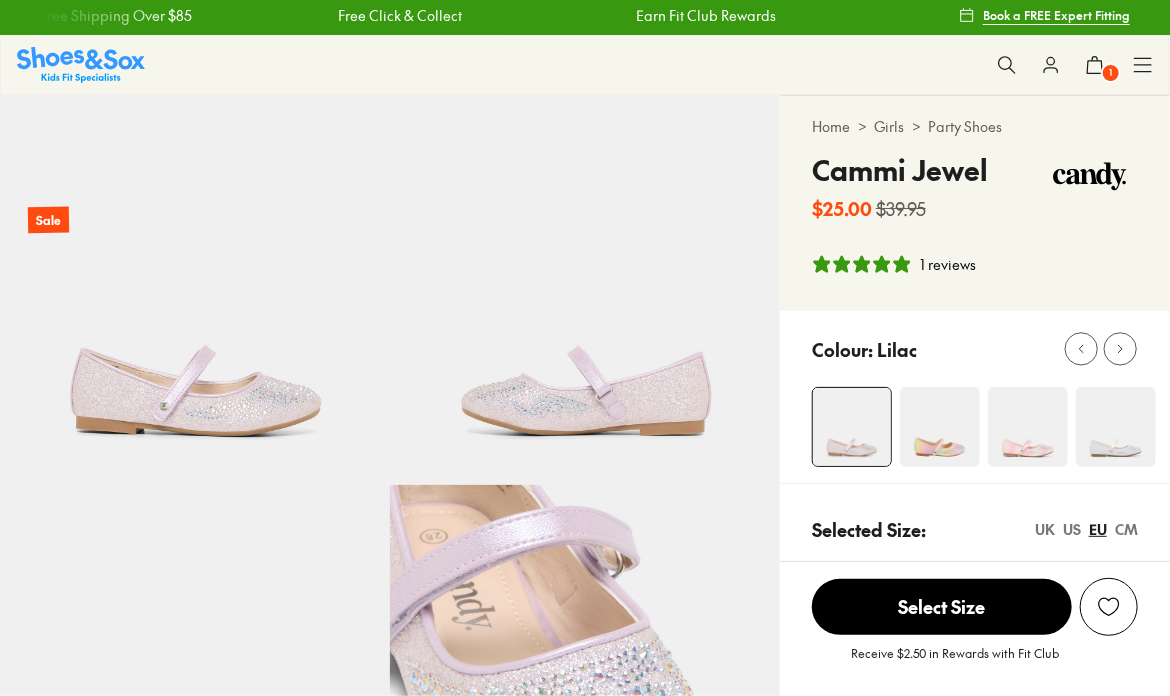 scroll, scrollTop: 0, scrollLeft: 0, axis: both 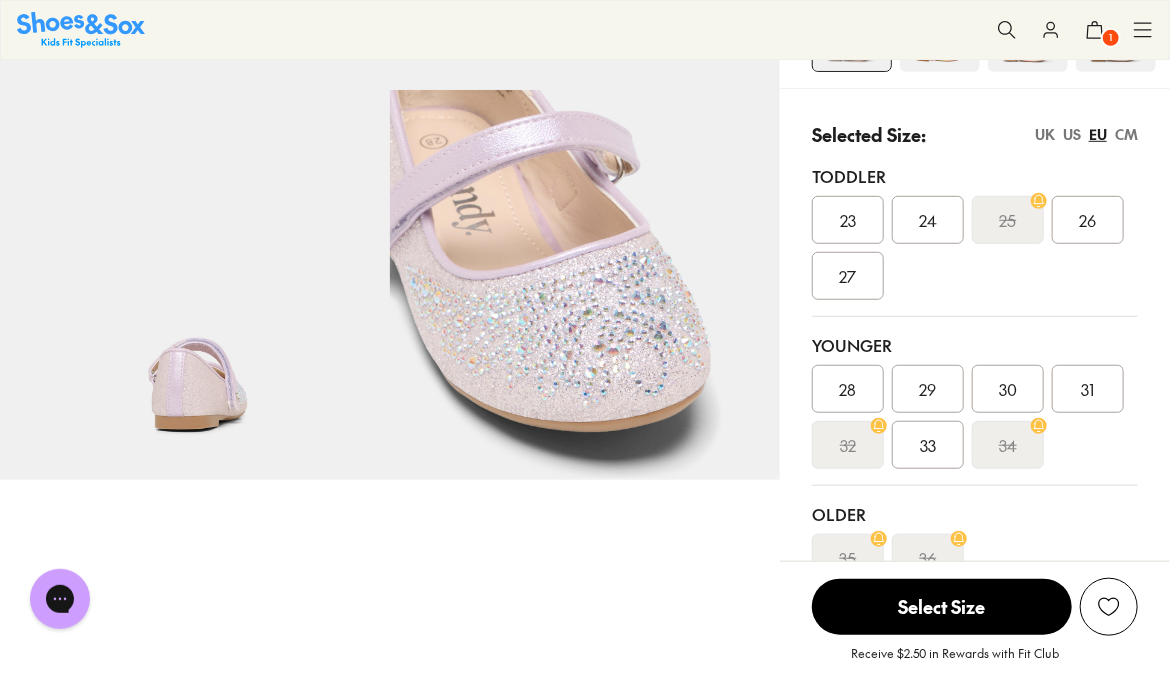 click on "29" at bounding box center (928, 389) 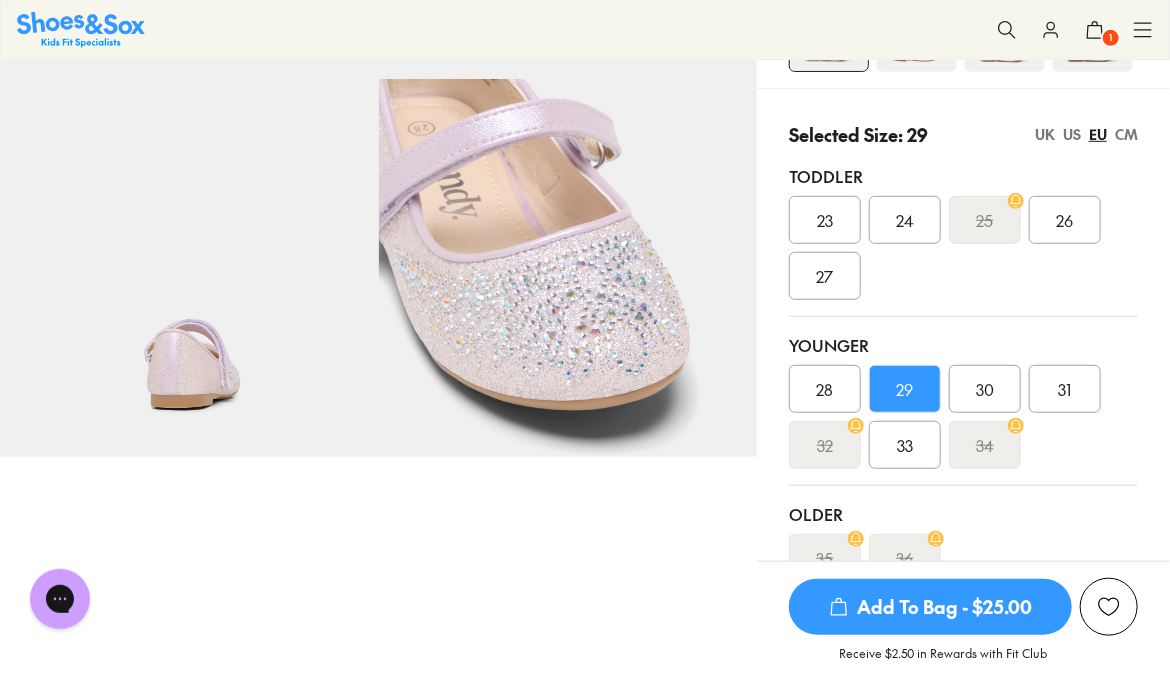 scroll, scrollTop: 600, scrollLeft: 0, axis: vertical 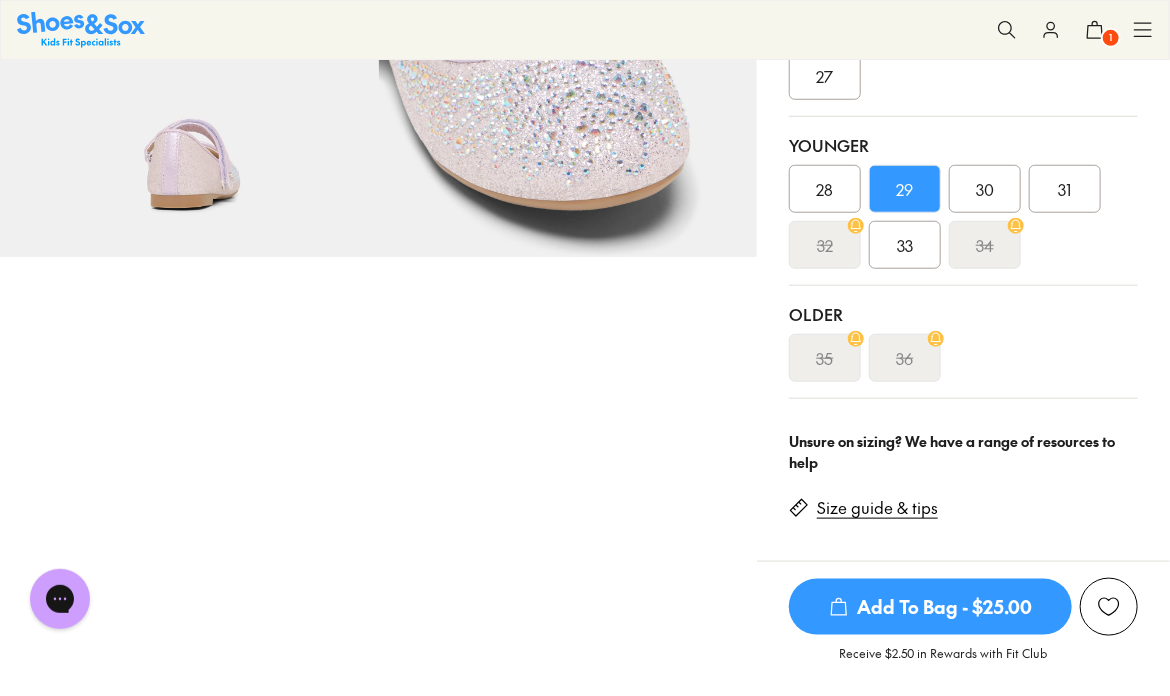 click on "Add To Bag - $25.00" at bounding box center (930, 607) 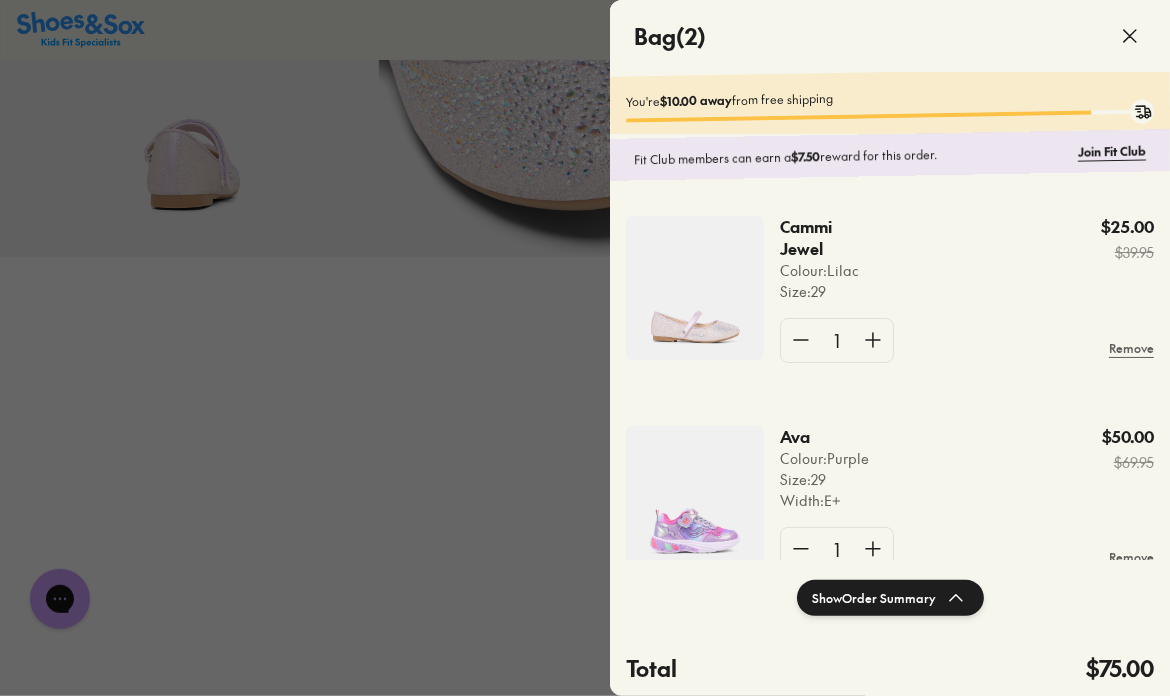 click 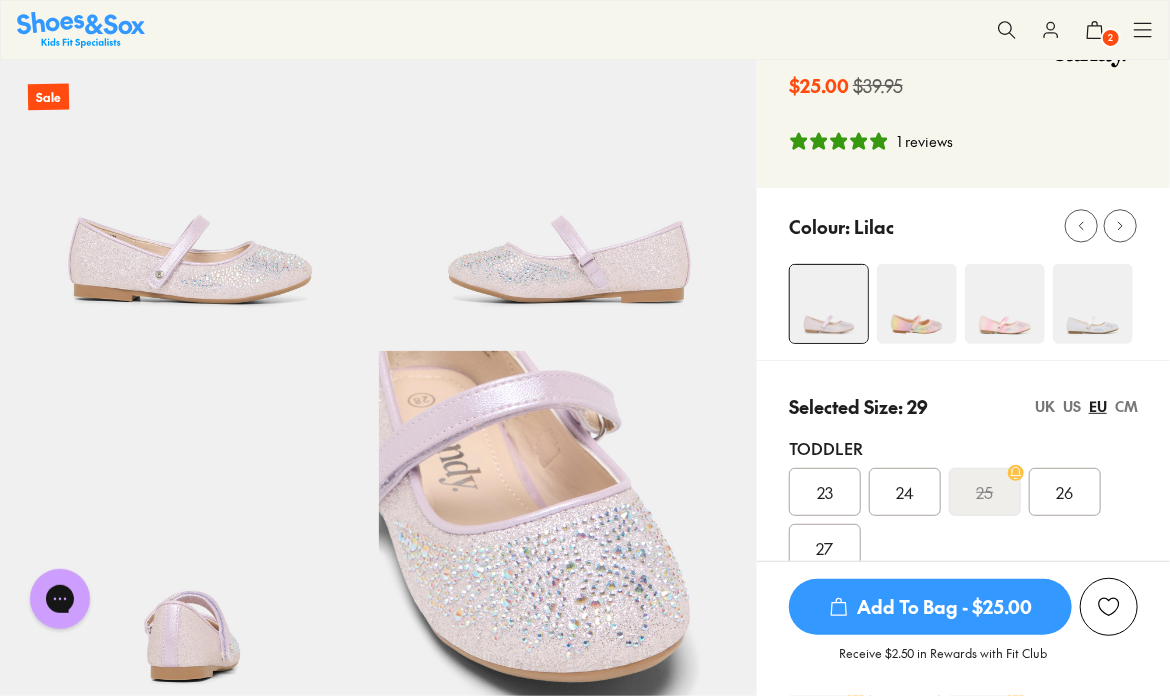 scroll, scrollTop: 0, scrollLeft: 0, axis: both 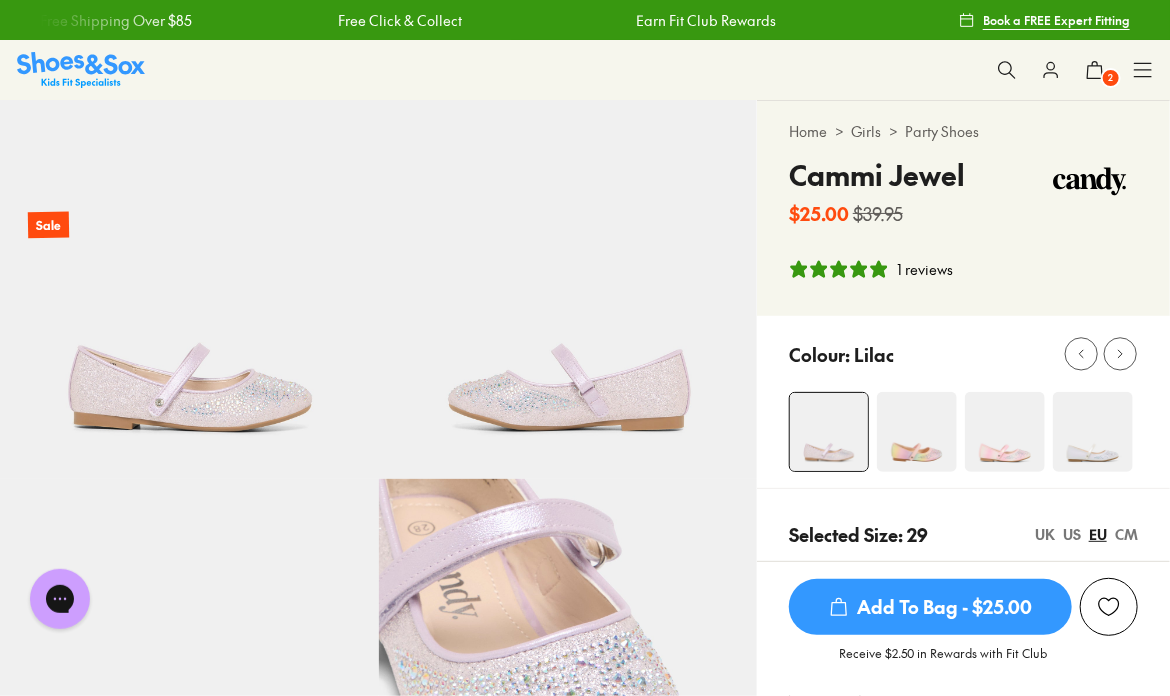 click at bounding box center (1007, 70) 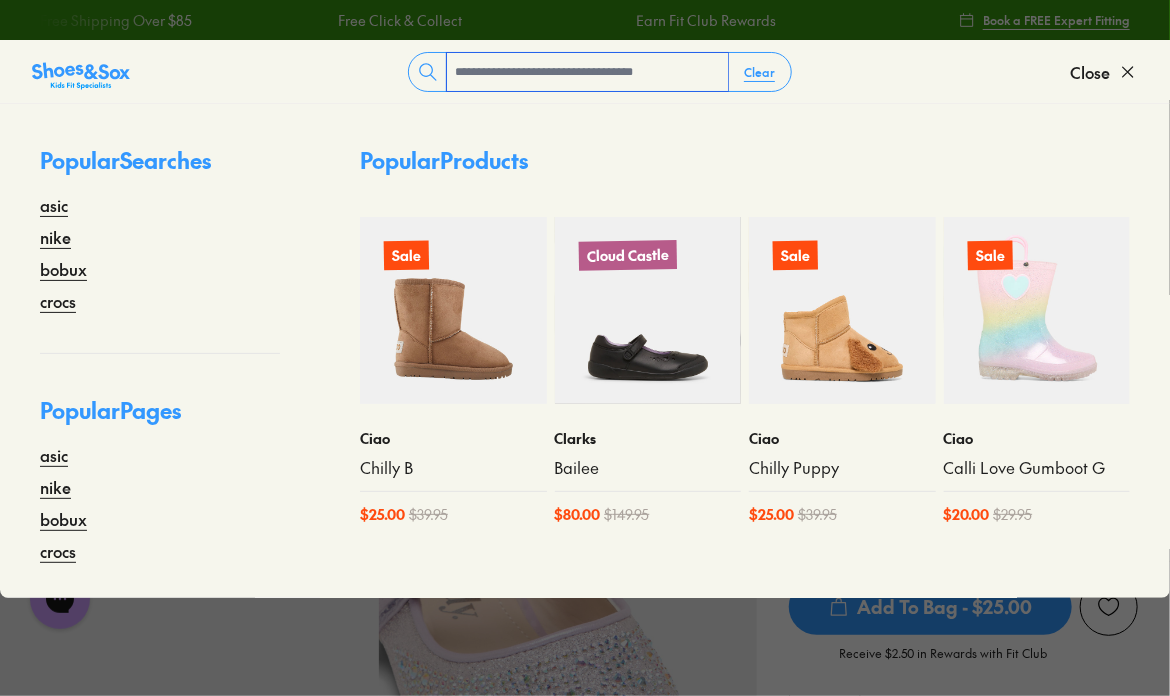 click at bounding box center (587, 72) 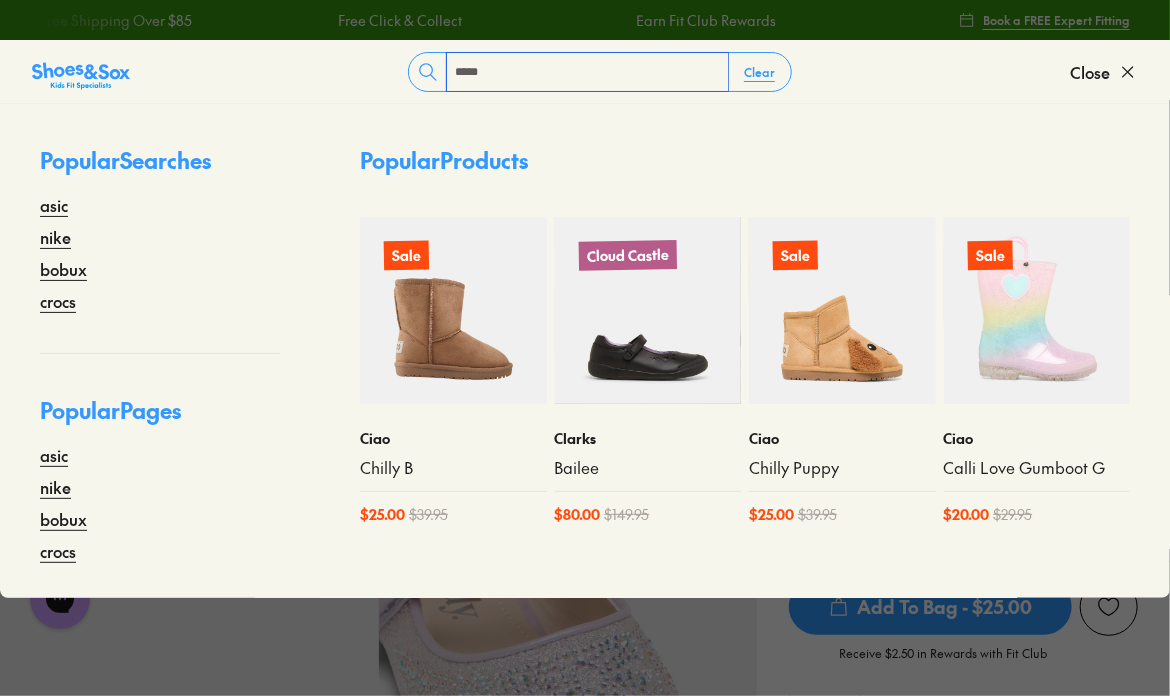 type on "*****" 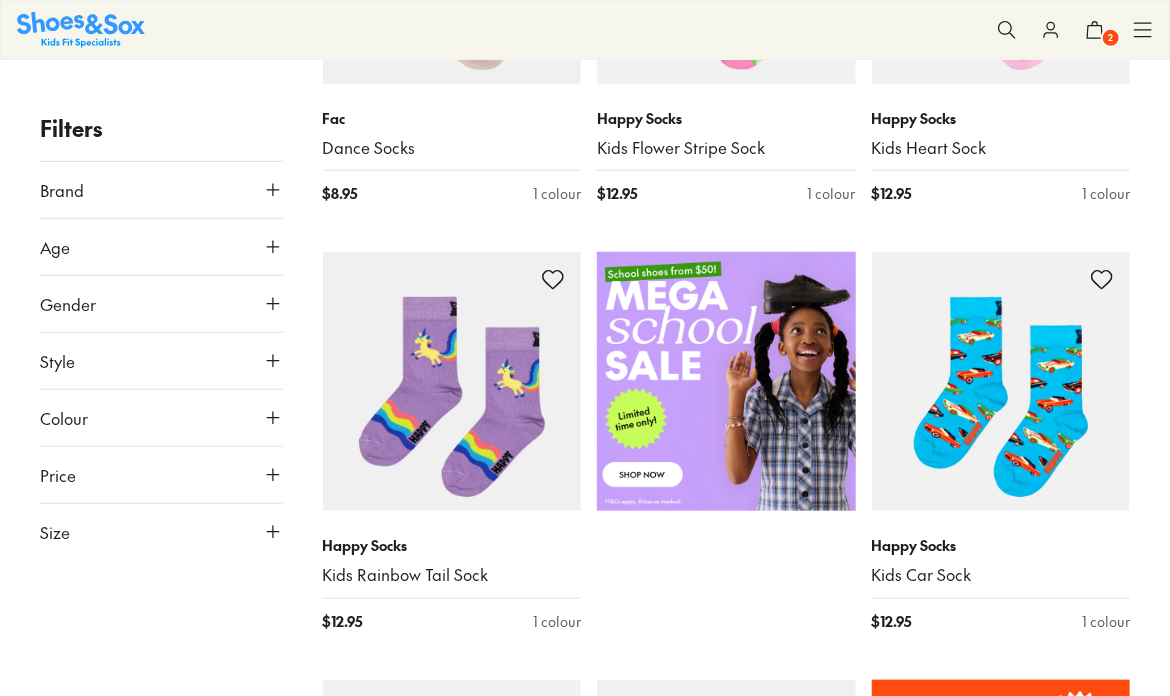 scroll, scrollTop: 6509, scrollLeft: 0, axis: vertical 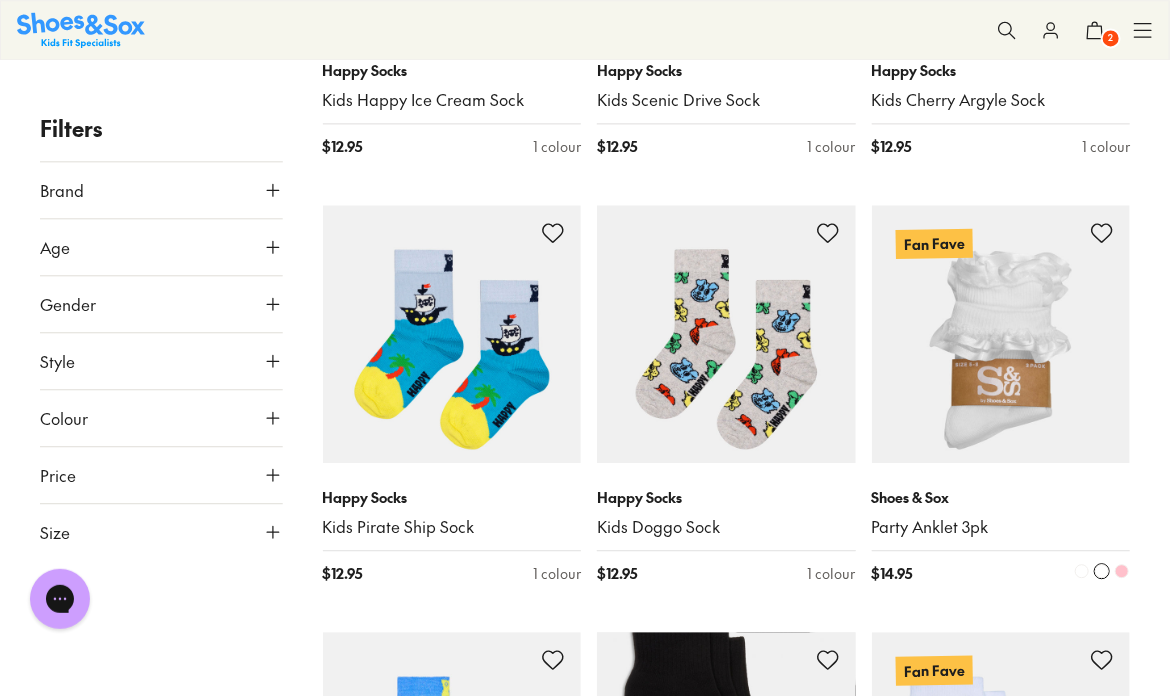 click at bounding box center [1001, 334] 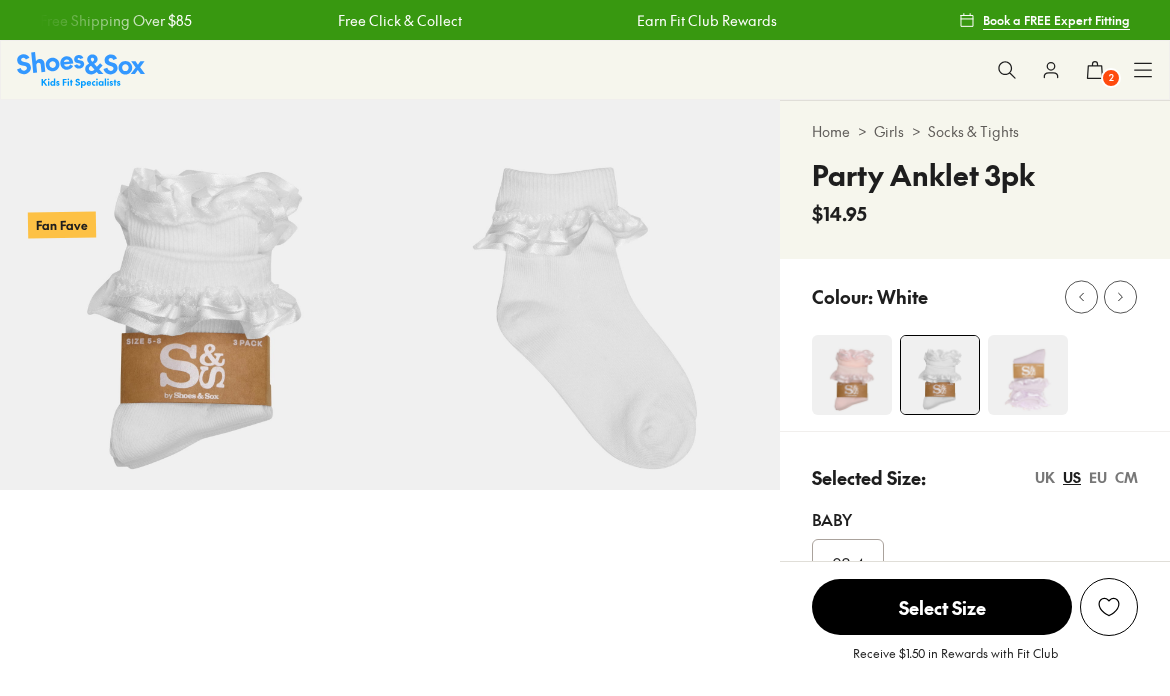 scroll, scrollTop: 0, scrollLeft: 0, axis: both 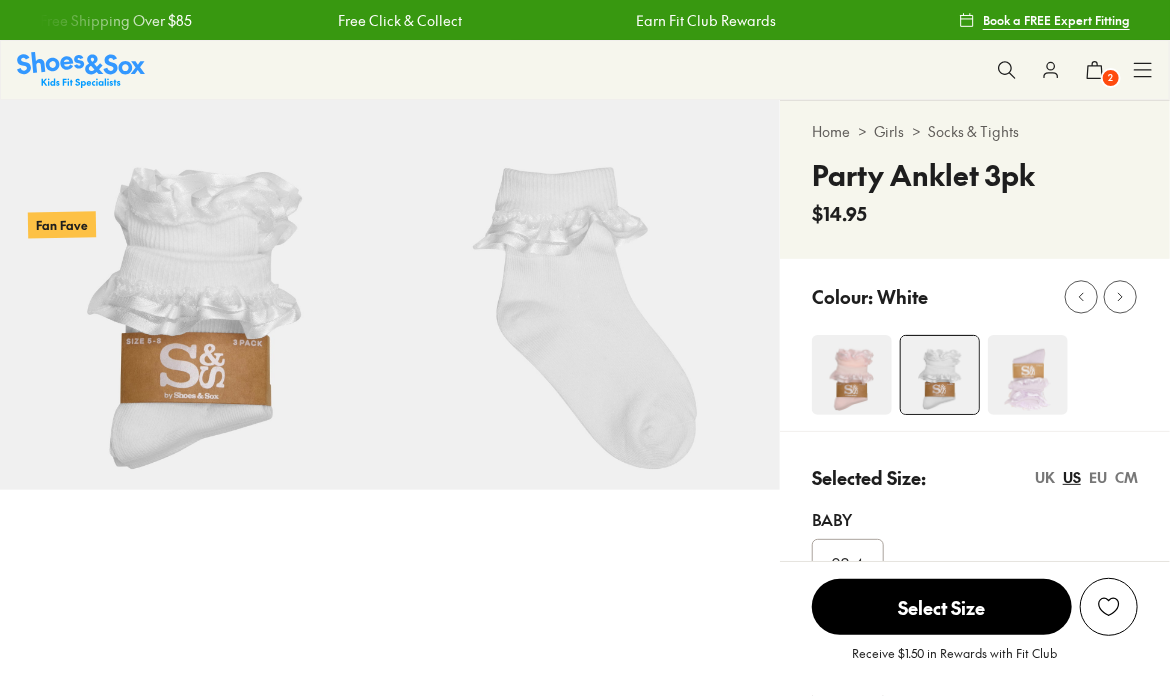 click at bounding box center (852, 375) 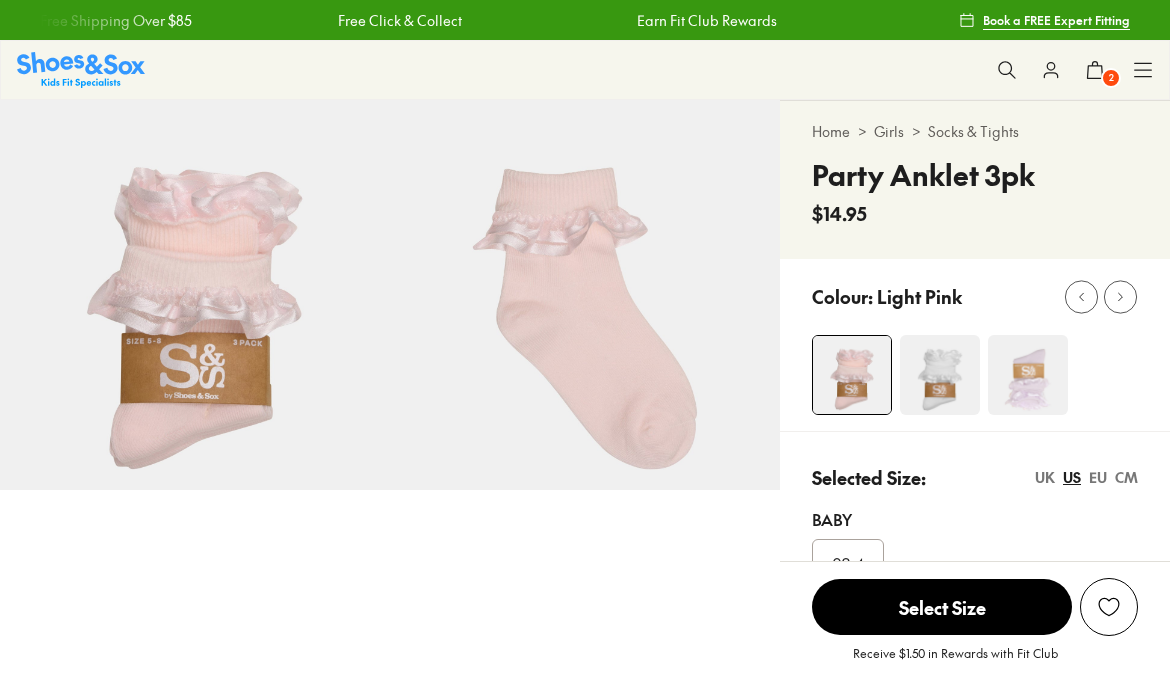 scroll, scrollTop: 0, scrollLeft: 0, axis: both 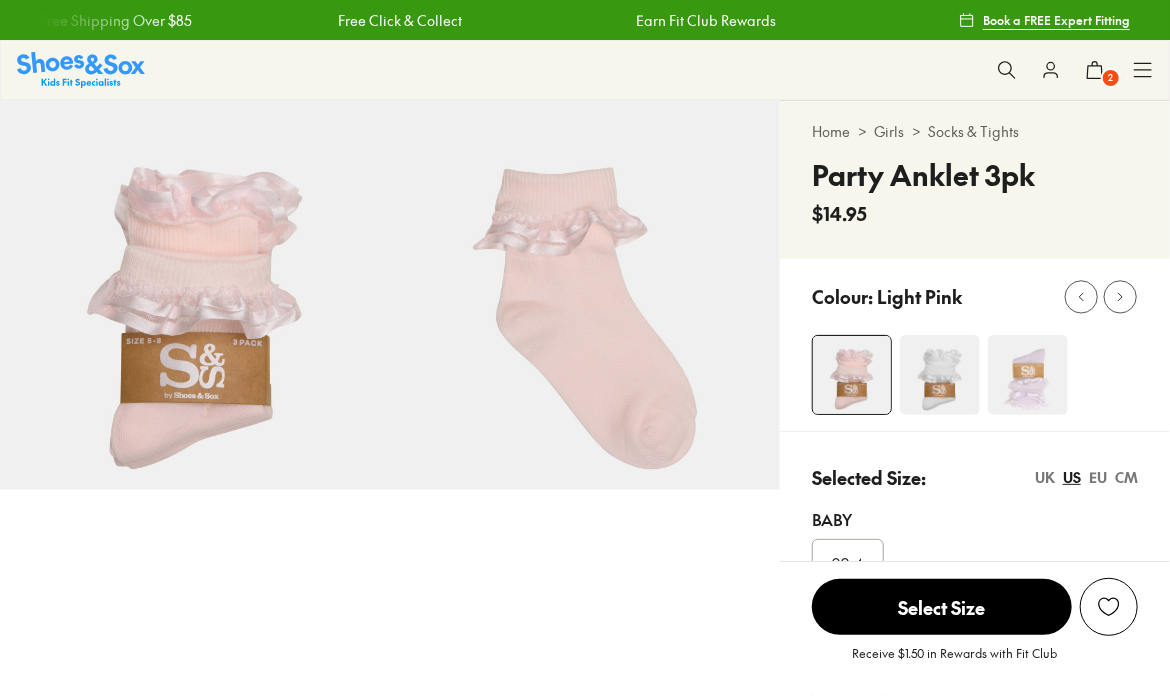 click at bounding box center (940, 375) 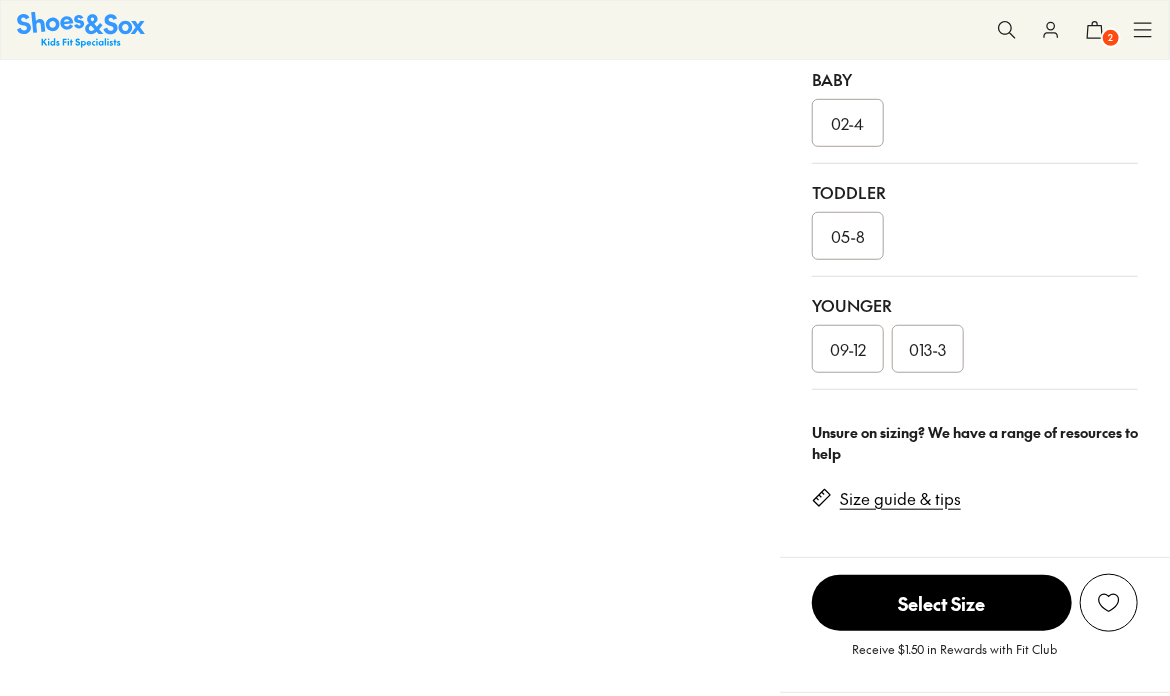 scroll, scrollTop: 500, scrollLeft: 0, axis: vertical 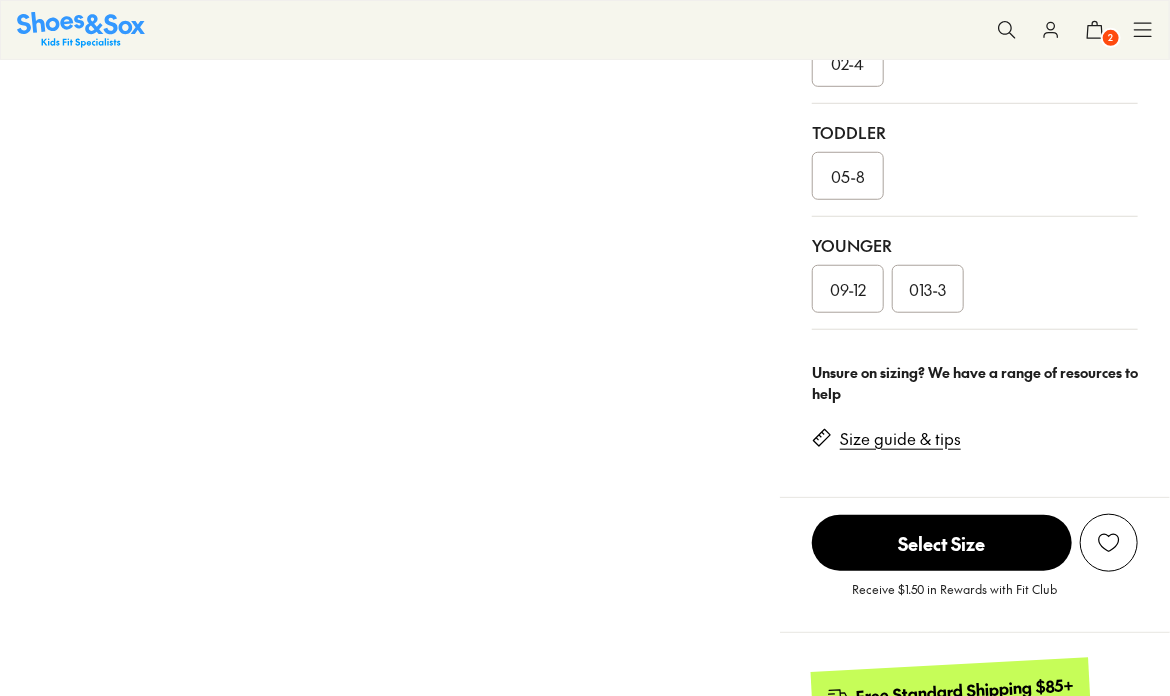 select on "*" 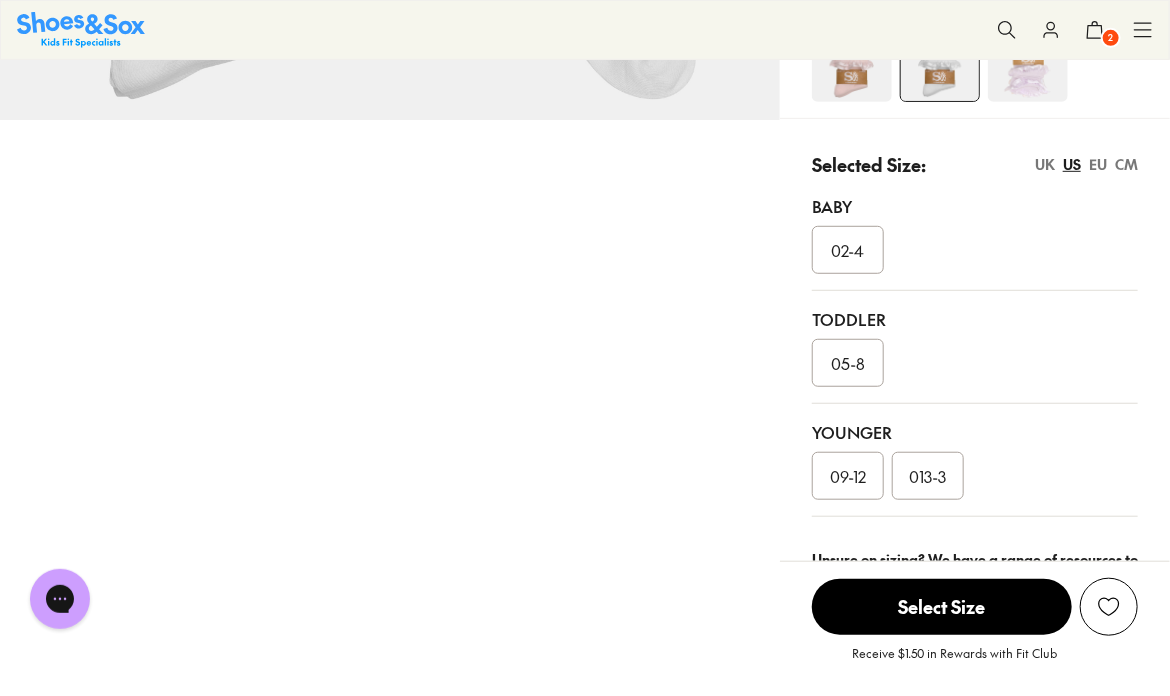scroll, scrollTop: 200, scrollLeft: 0, axis: vertical 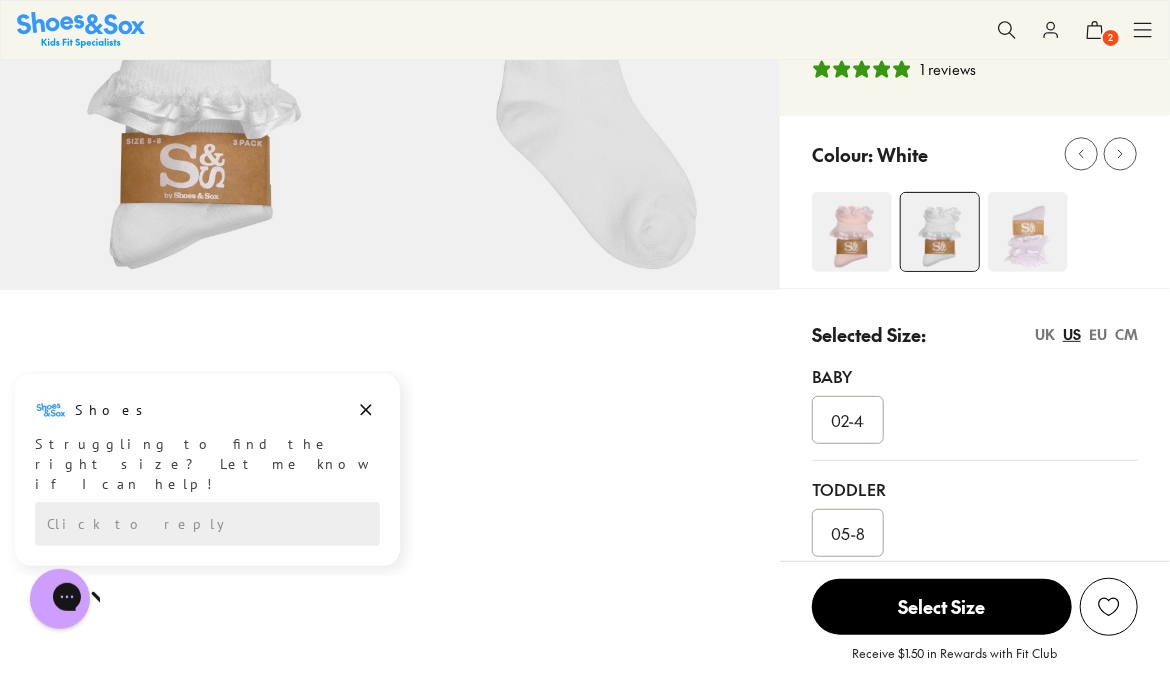 click on "EU" at bounding box center [1098, 334] 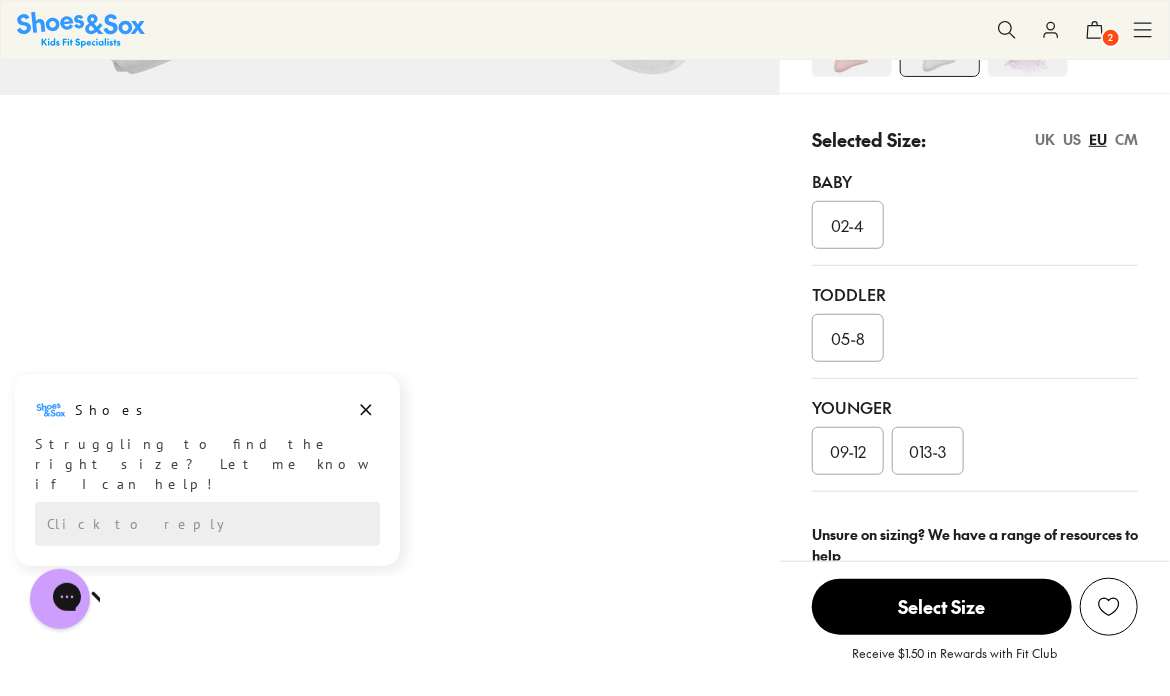 scroll, scrollTop: 400, scrollLeft: 0, axis: vertical 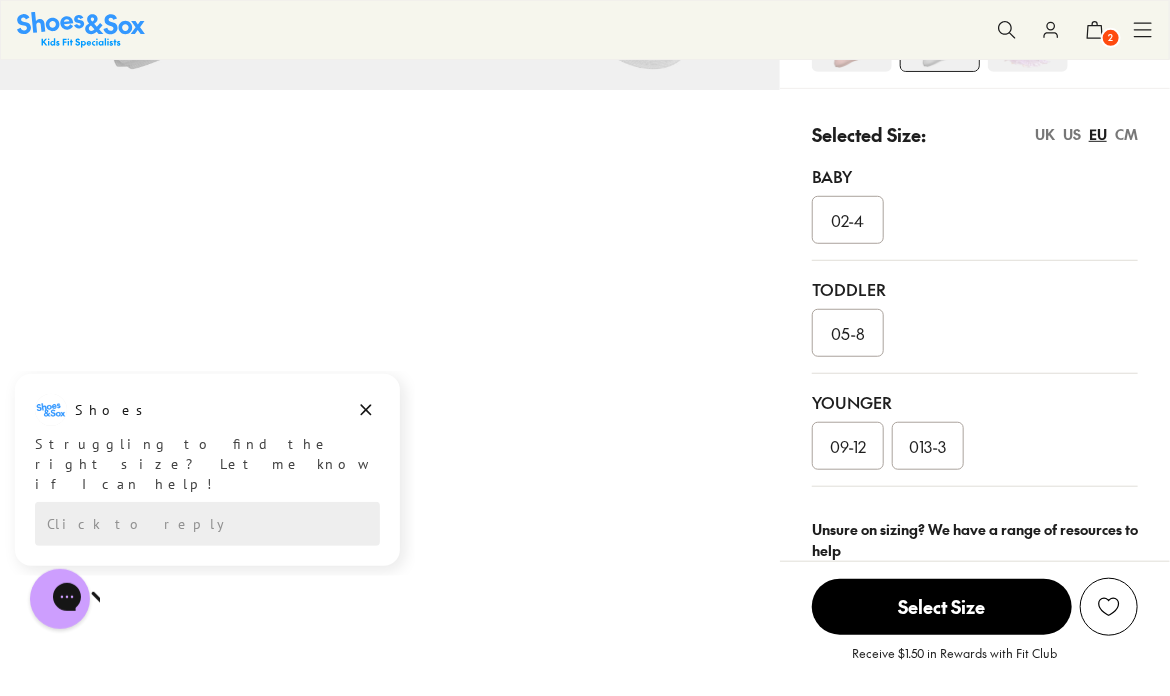 click on "UK US EU CM" at bounding box center [1086, 134] 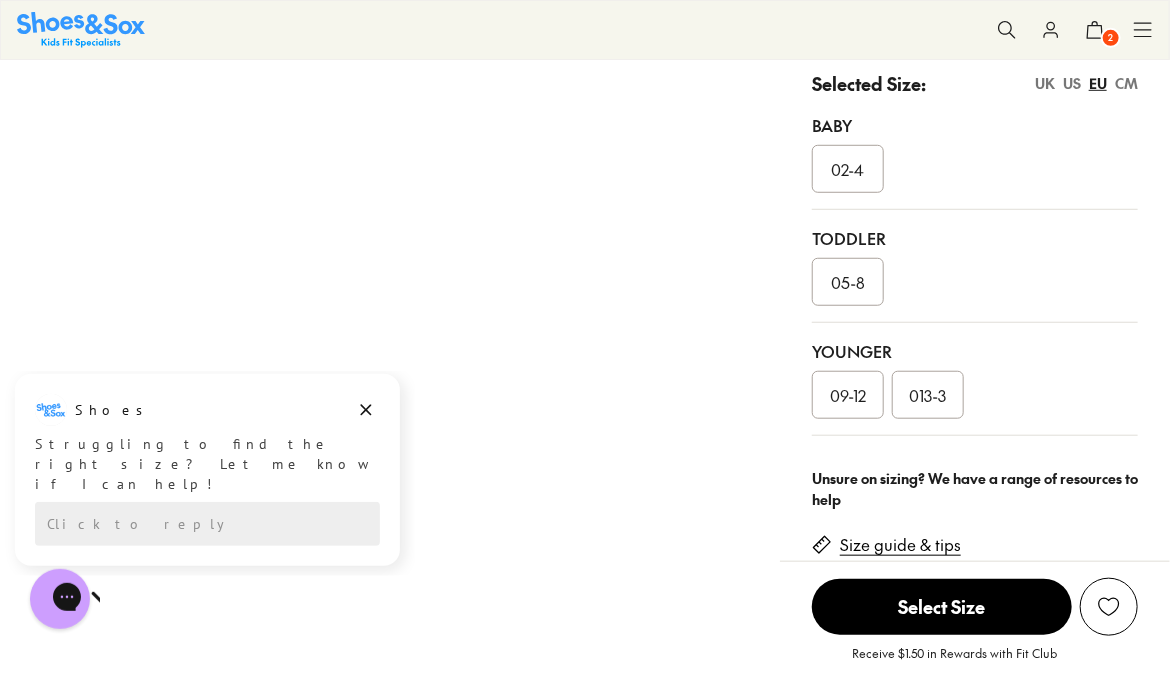 scroll, scrollTop: 500, scrollLeft: 0, axis: vertical 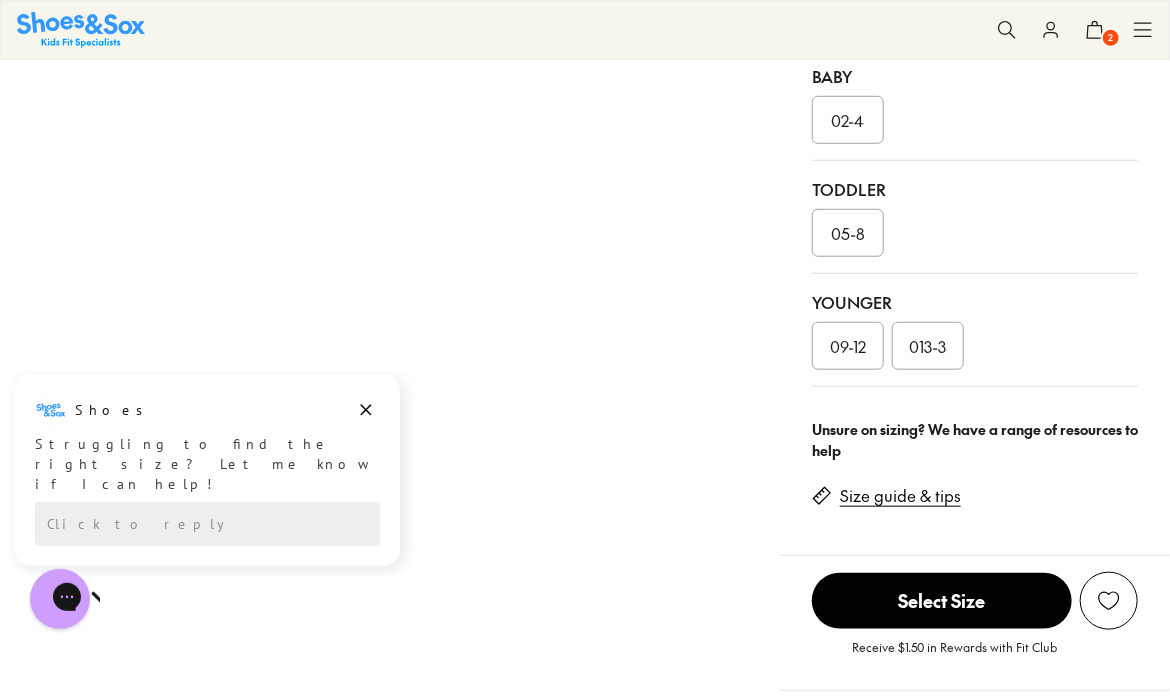 click on "09-12" at bounding box center [848, 346] 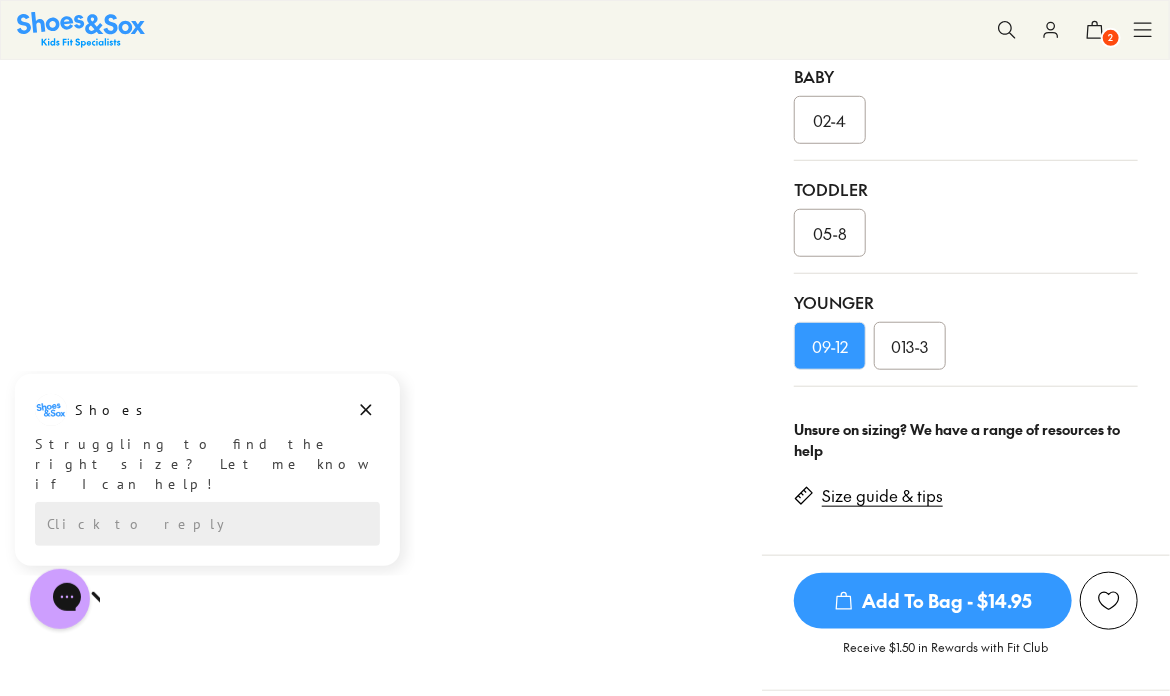 click on "Add To Bag - $14.95" at bounding box center [933, 601] 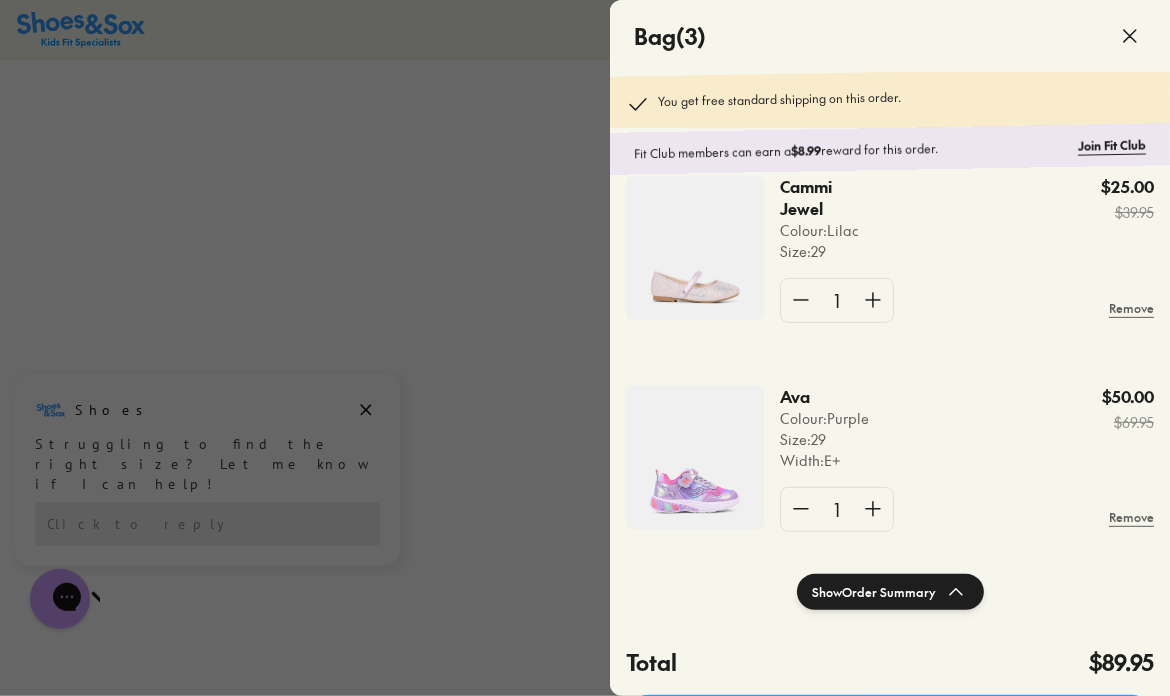 scroll, scrollTop: 268, scrollLeft: 0, axis: vertical 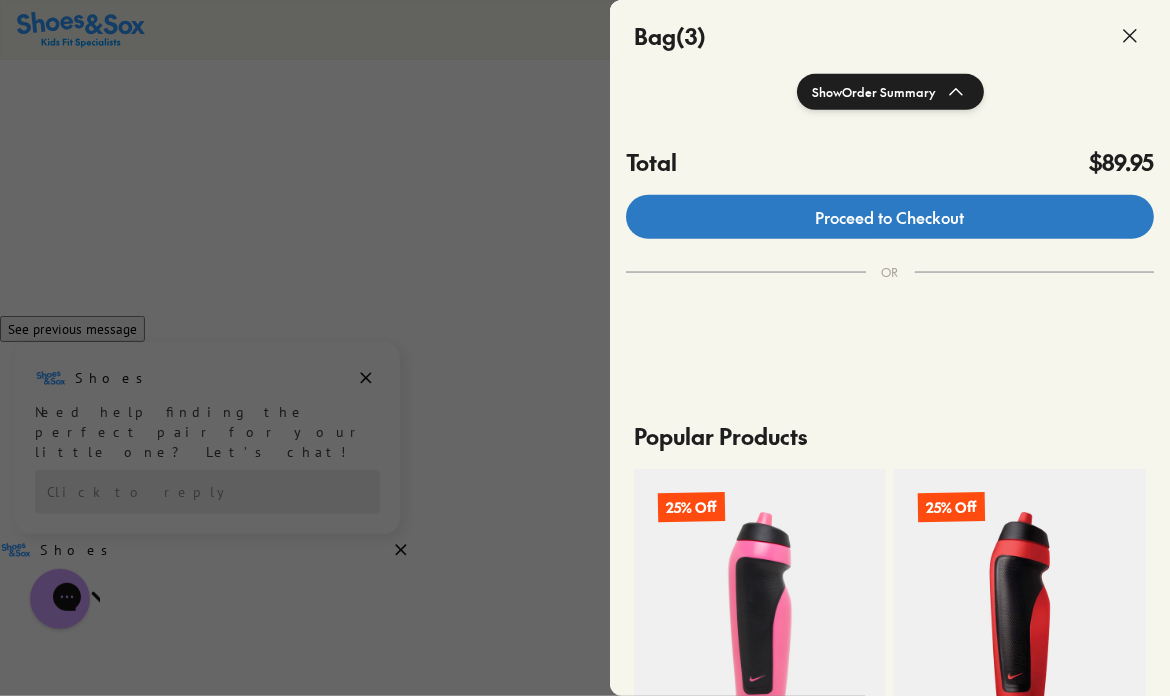 click on "Proceed to Checkout" 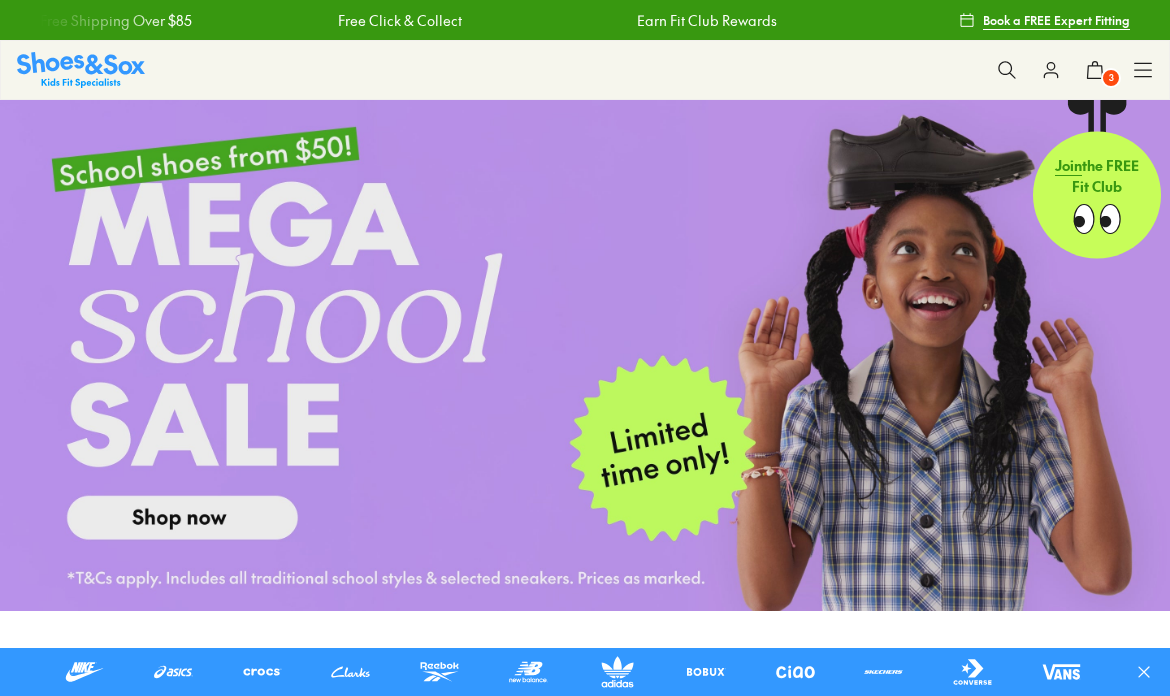 scroll, scrollTop: 0, scrollLeft: 0, axis: both 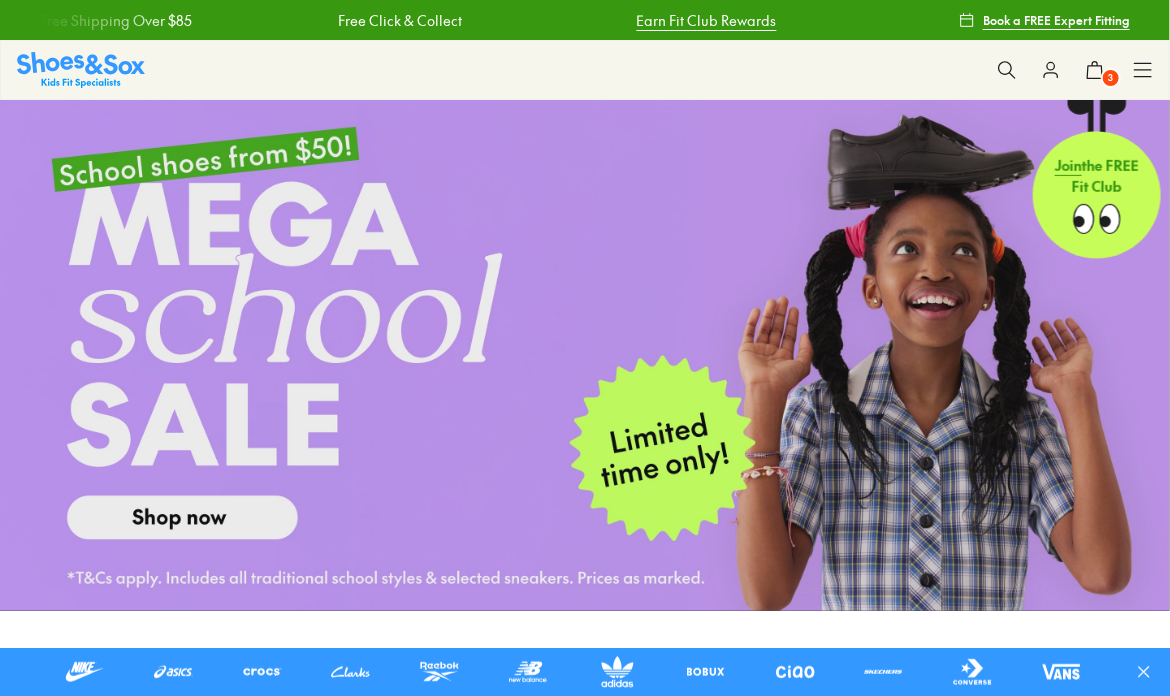 click on "Earn Fit Club Rewards" at bounding box center [704, 20] 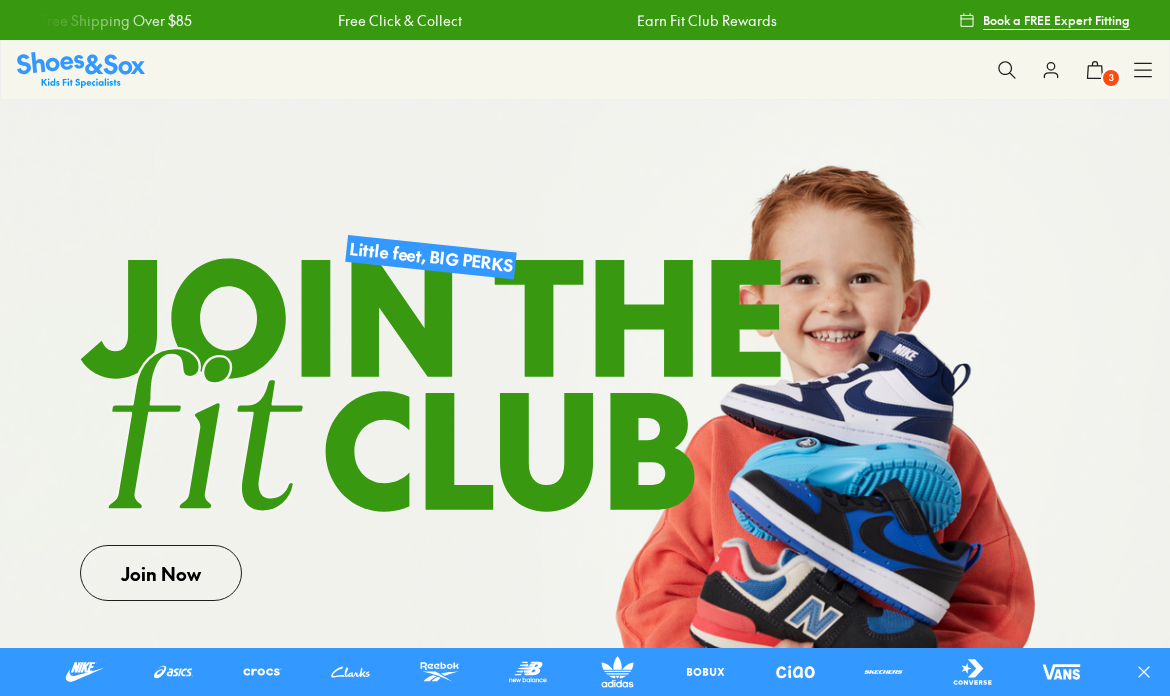 scroll, scrollTop: 400, scrollLeft: 0, axis: vertical 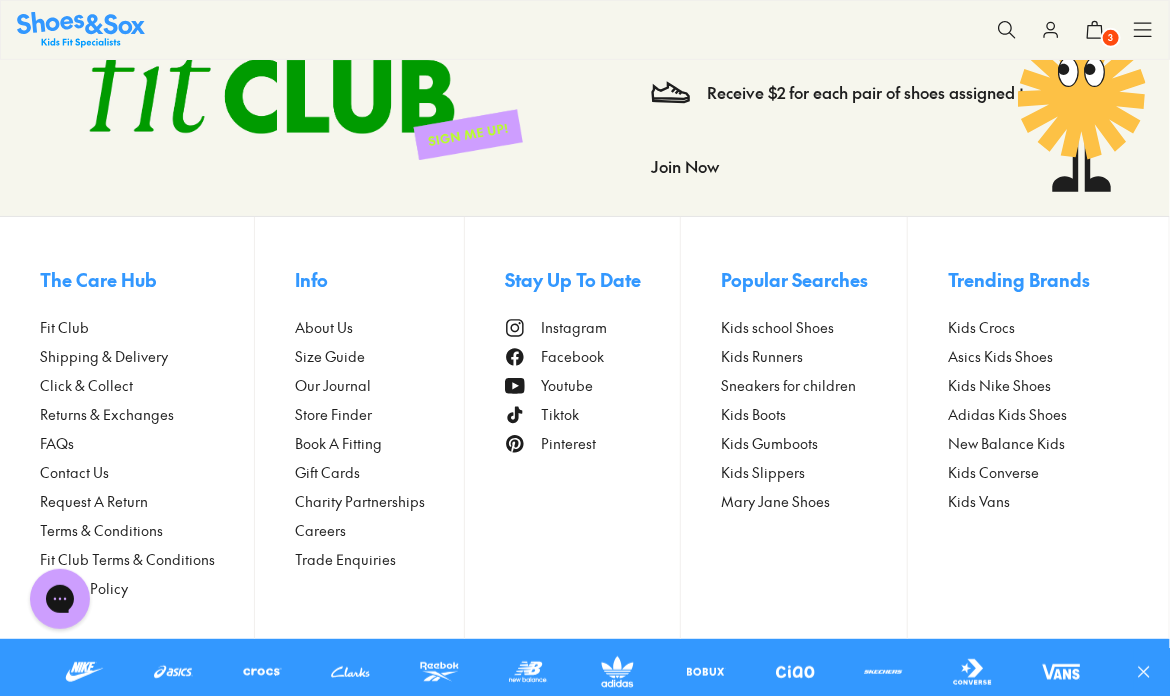 click on "Fit Club" at bounding box center [64, 327] 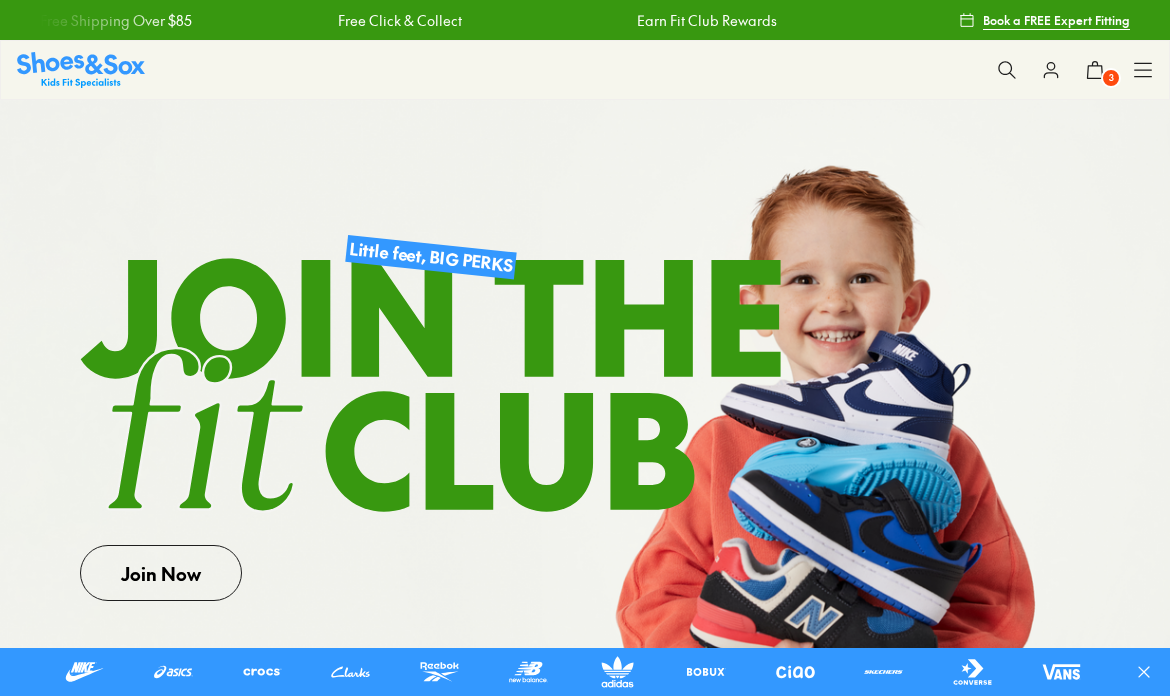 scroll, scrollTop: 400, scrollLeft: 0, axis: vertical 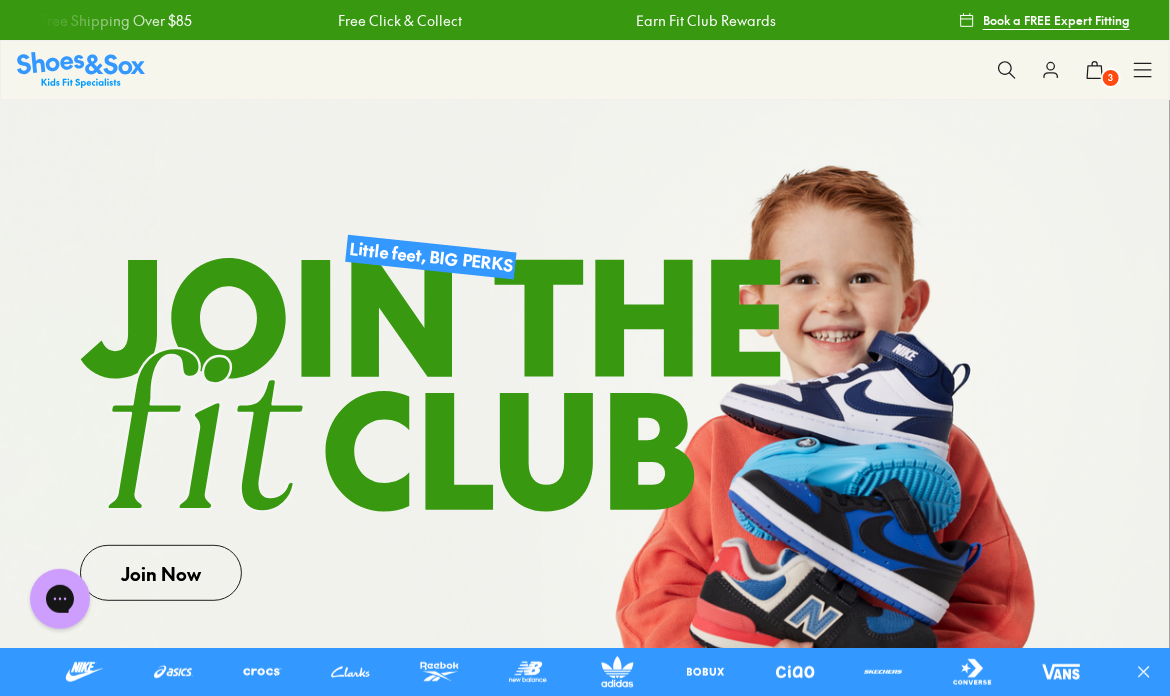 click 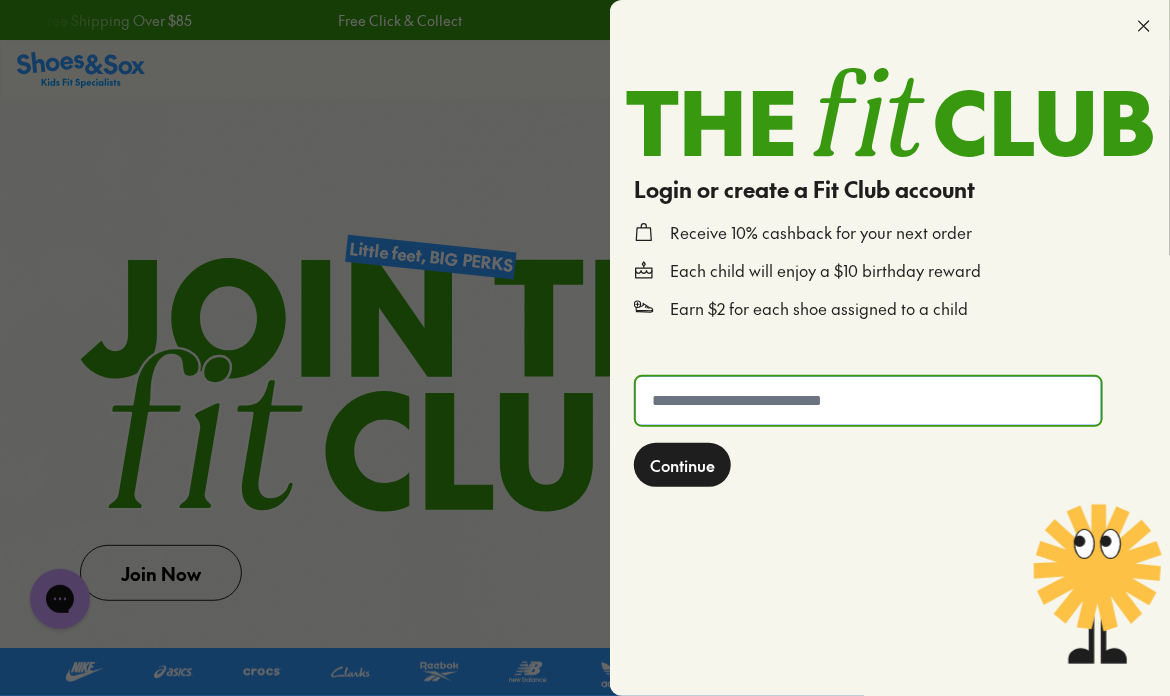 click 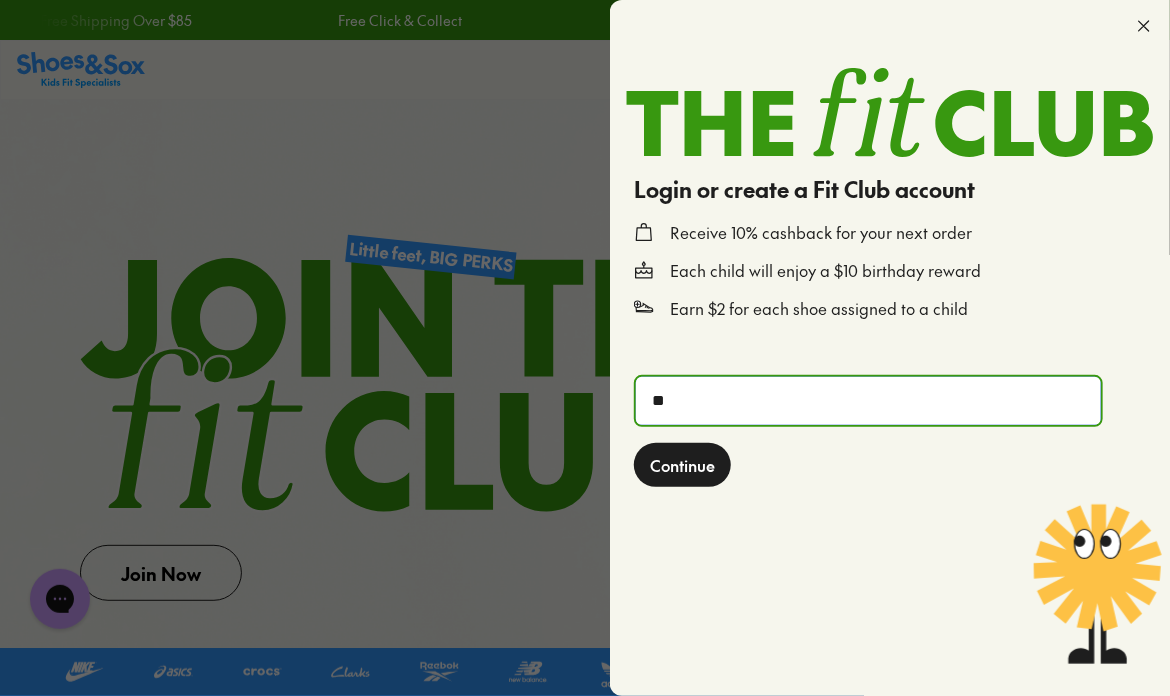 type on "*" 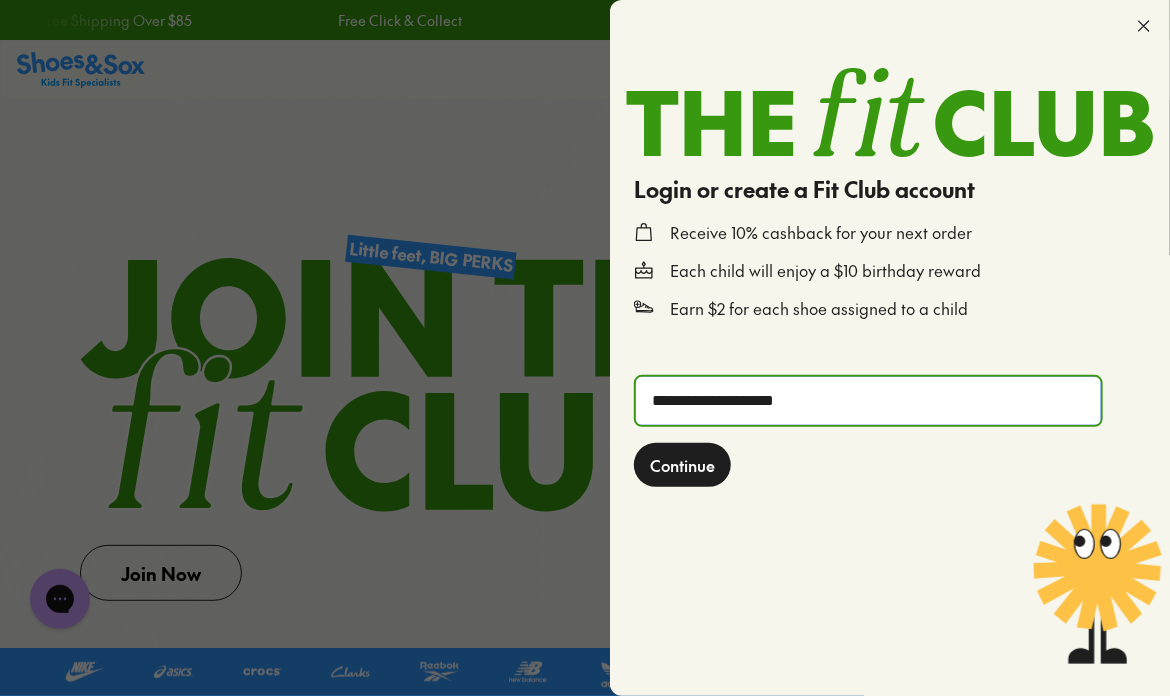 type on "**********" 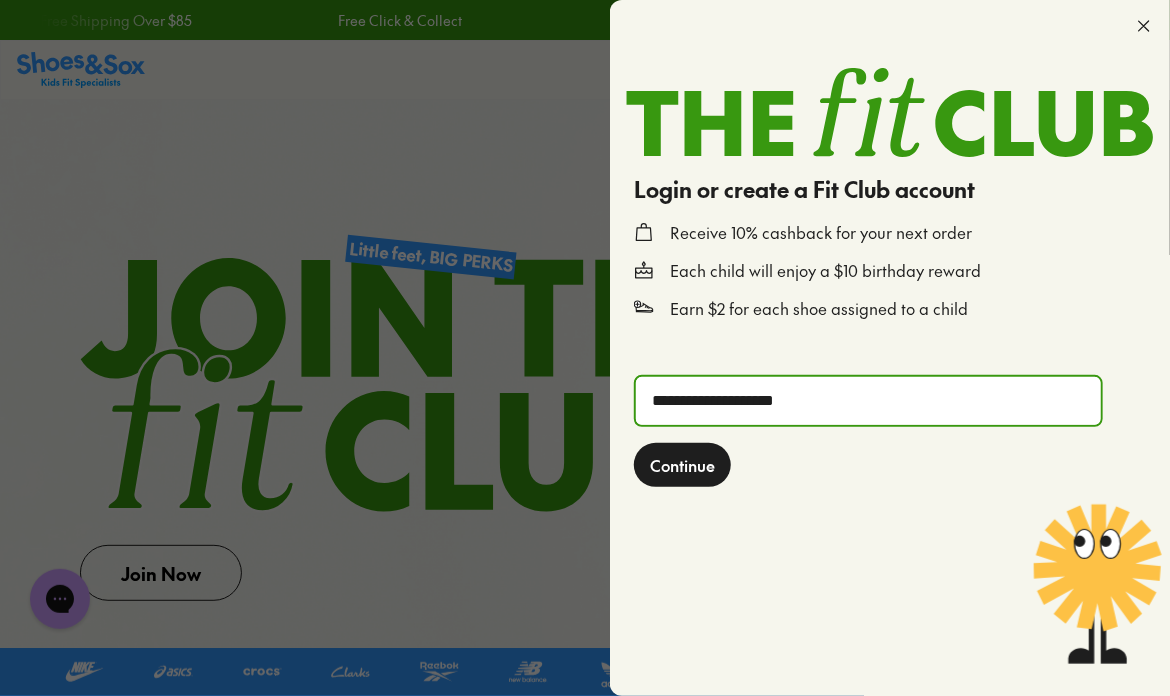 click on "Continue" 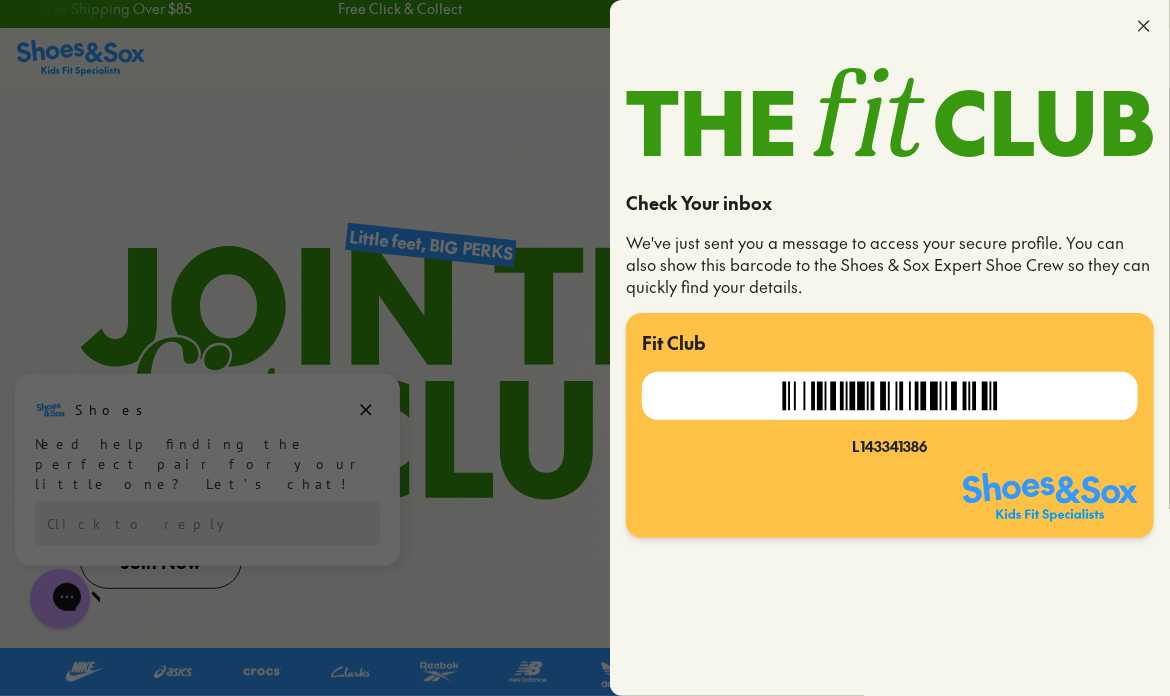 scroll, scrollTop: 200, scrollLeft: 0, axis: vertical 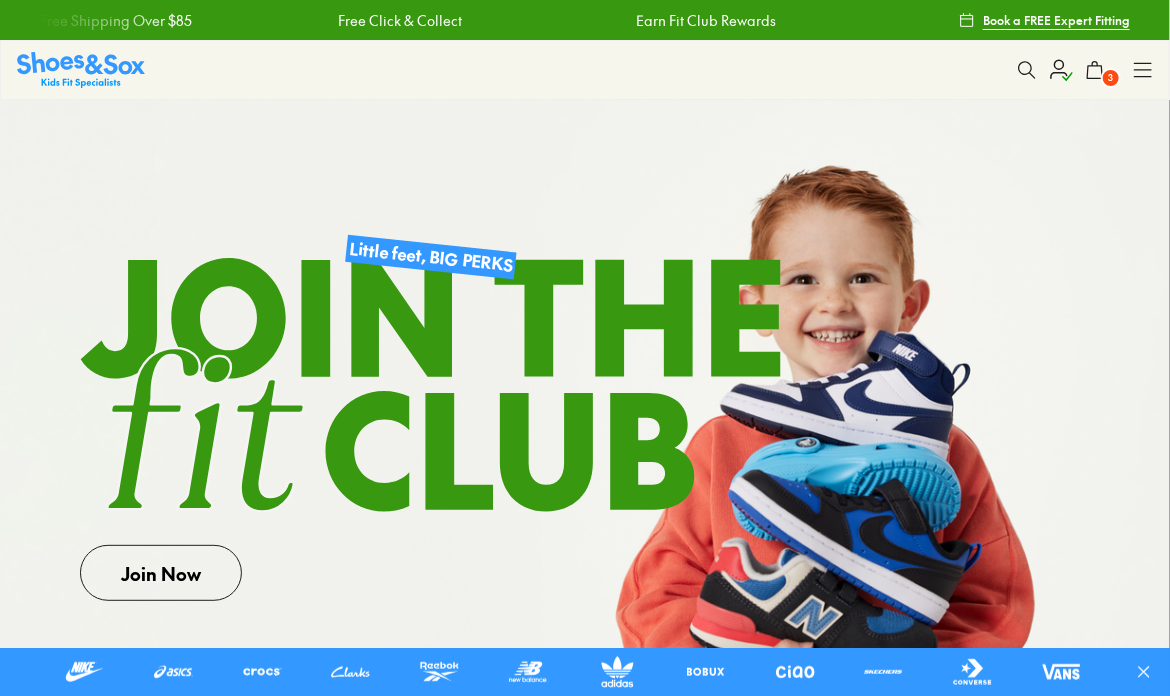 click 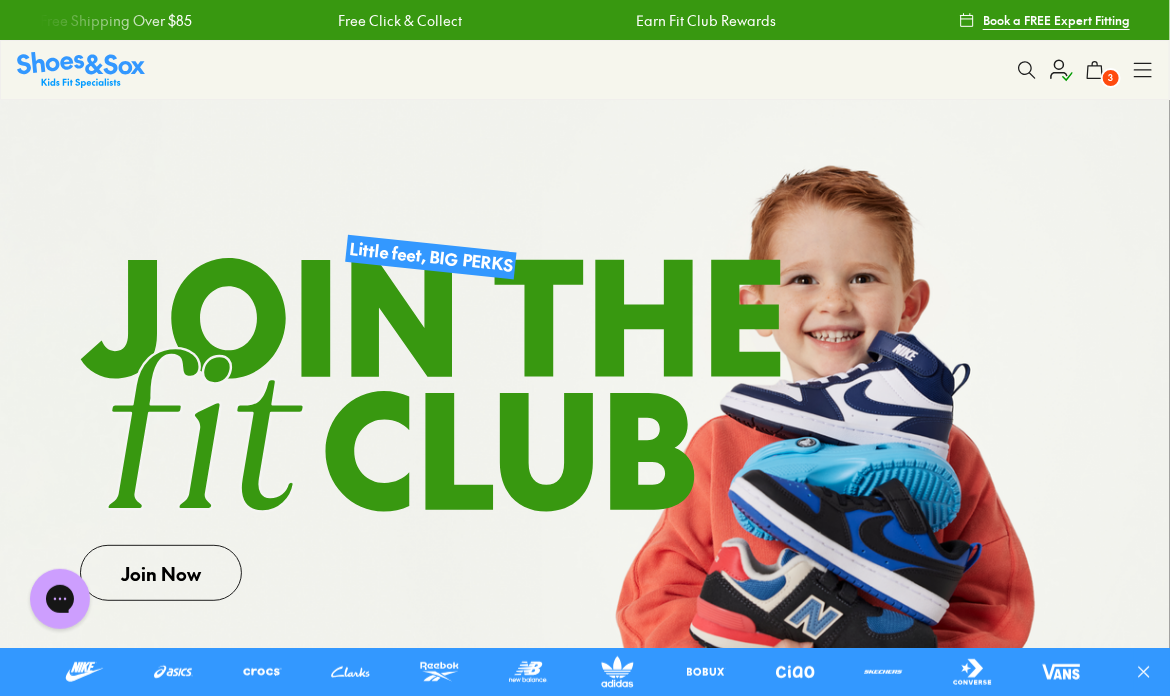 scroll, scrollTop: 0, scrollLeft: 0, axis: both 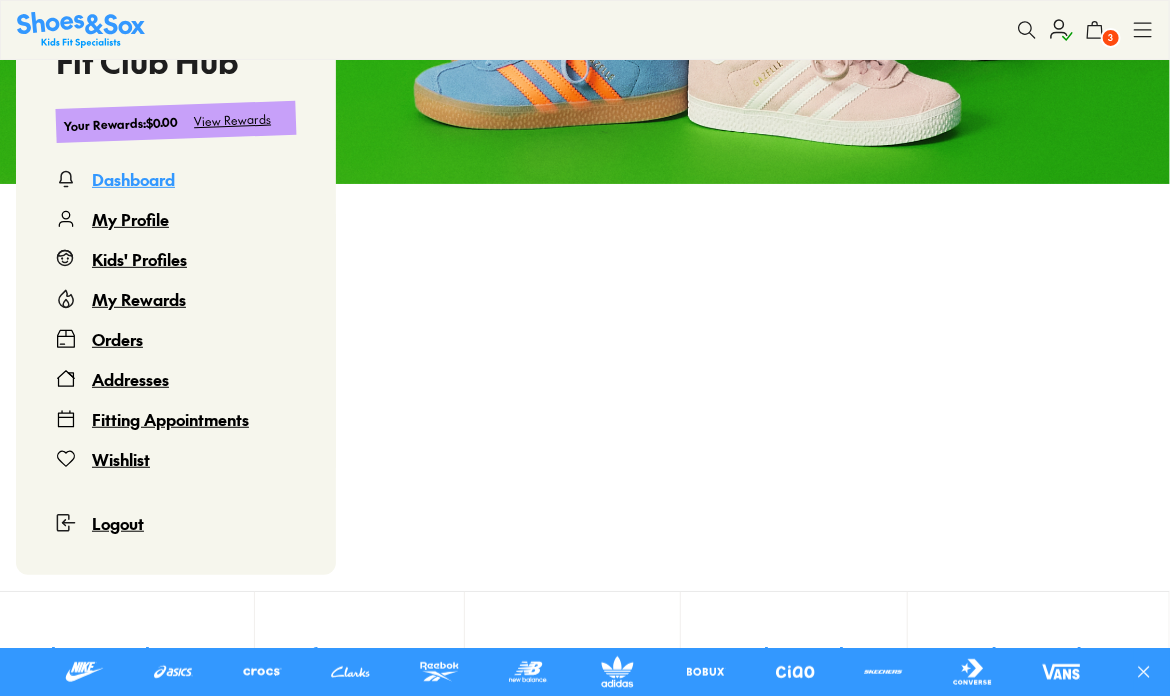 click on "Kids' Profiles" at bounding box center (139, 259) 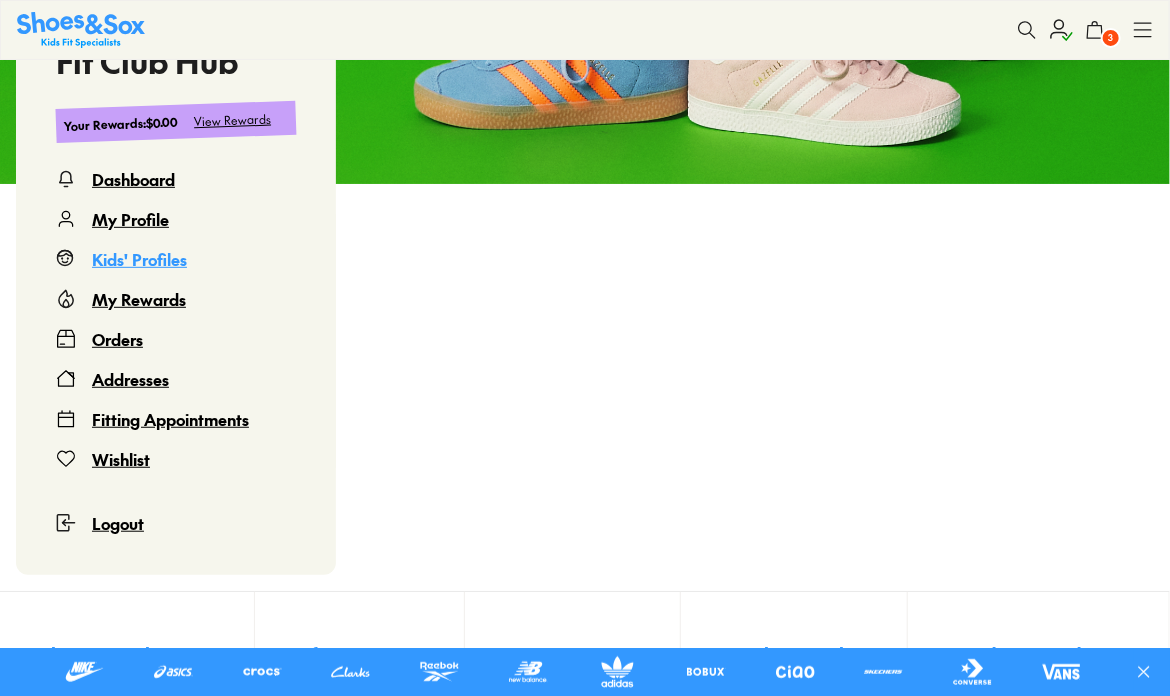 click on "Fit Club Hub" at bounding box center [176, 61] 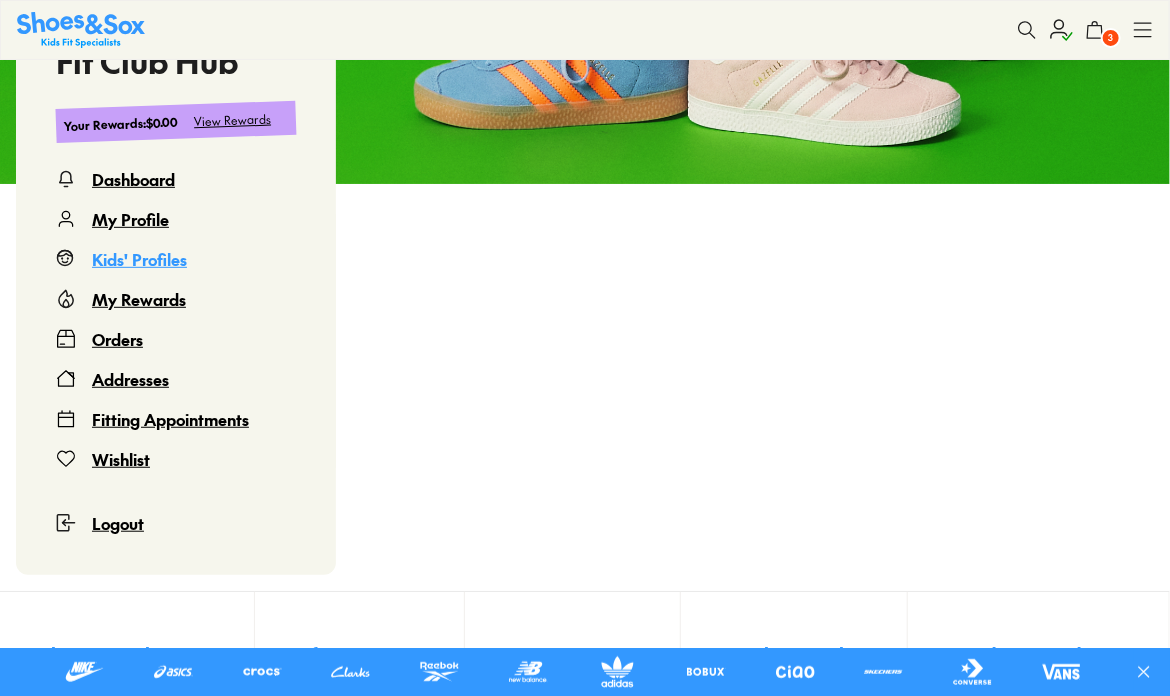 scroll, scrollTop: 100, scrollLeft: 0, axis: vertical 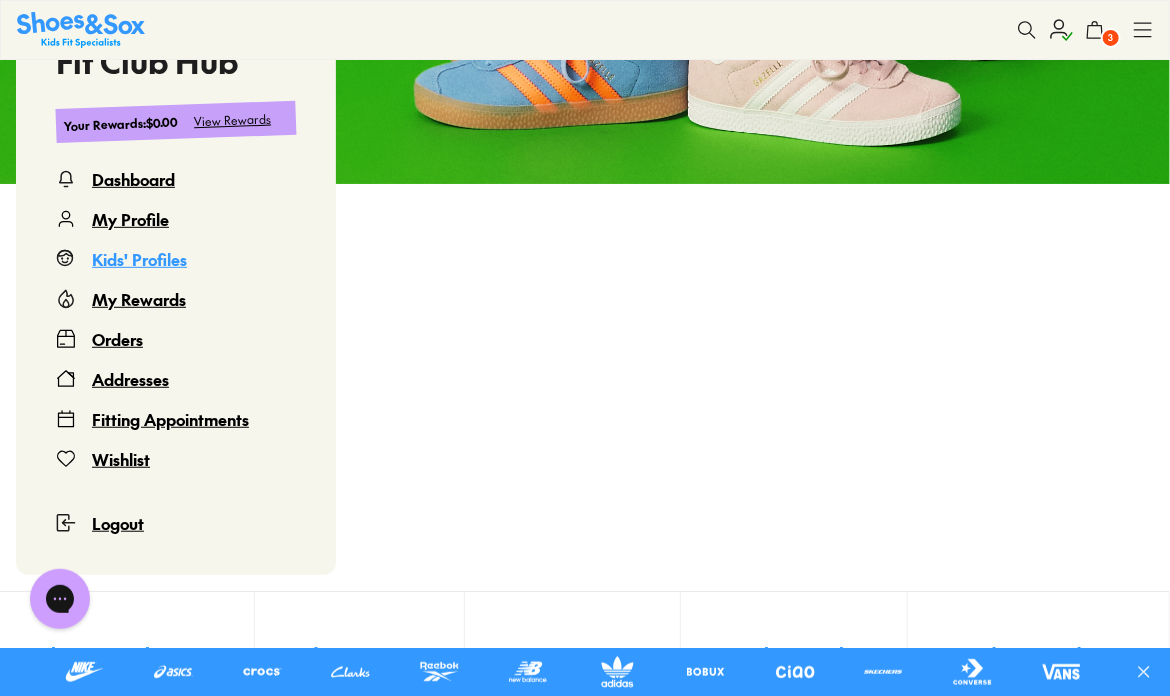 click on "Fit Club Hub" at bounding box center [176, 61] 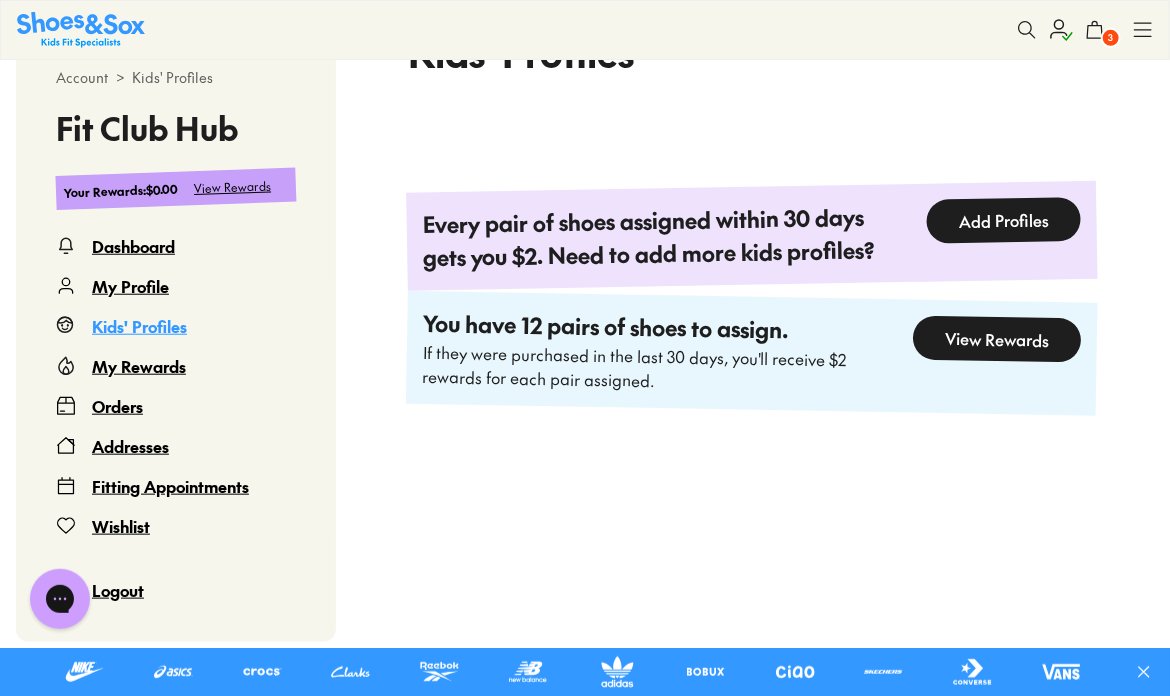 scroll, scrollTop: 600, scrollLeft: 0, axis: vertical 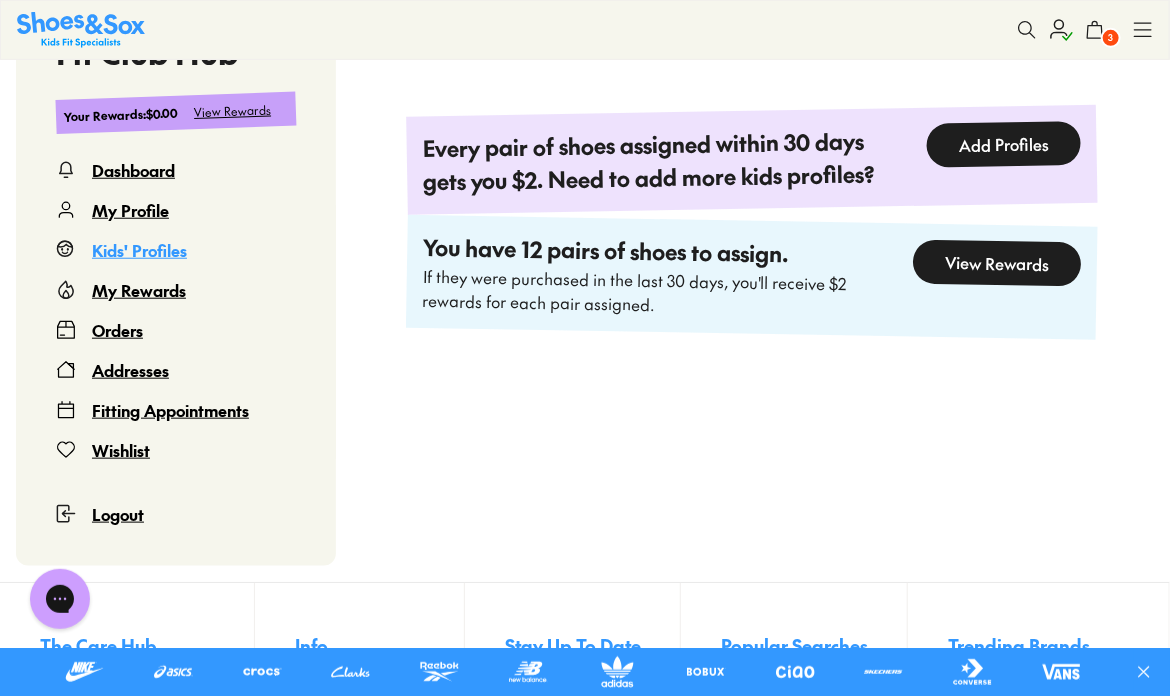 click on "My Rewards" at bounding box center (139, 290) 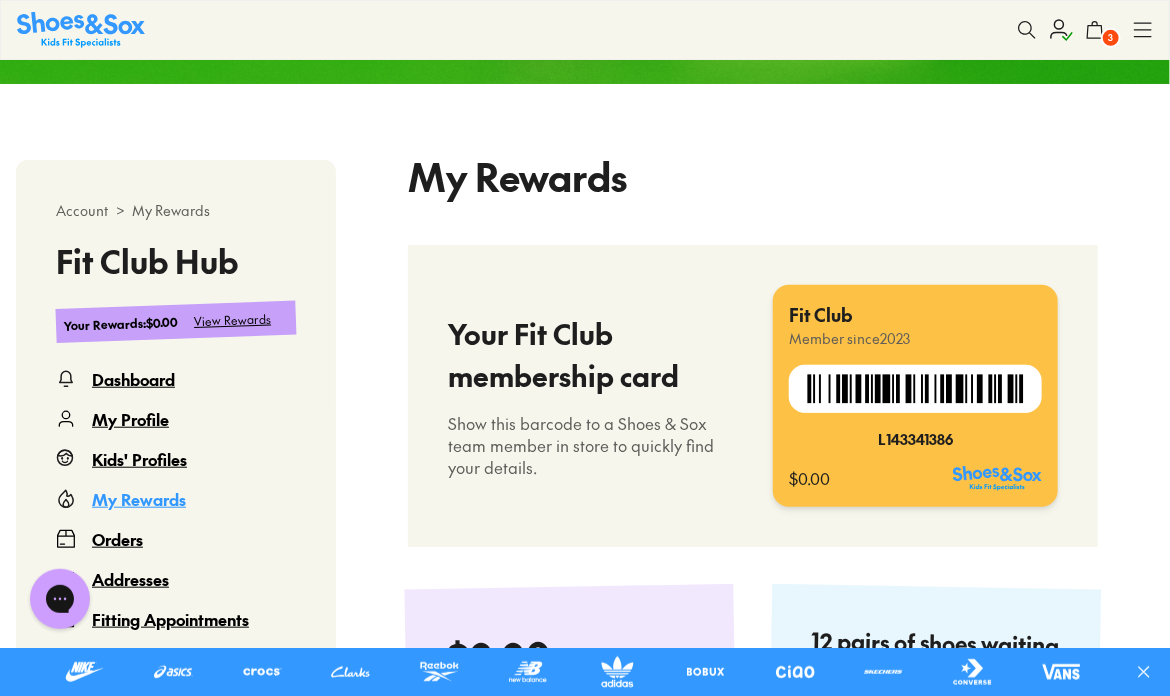 select 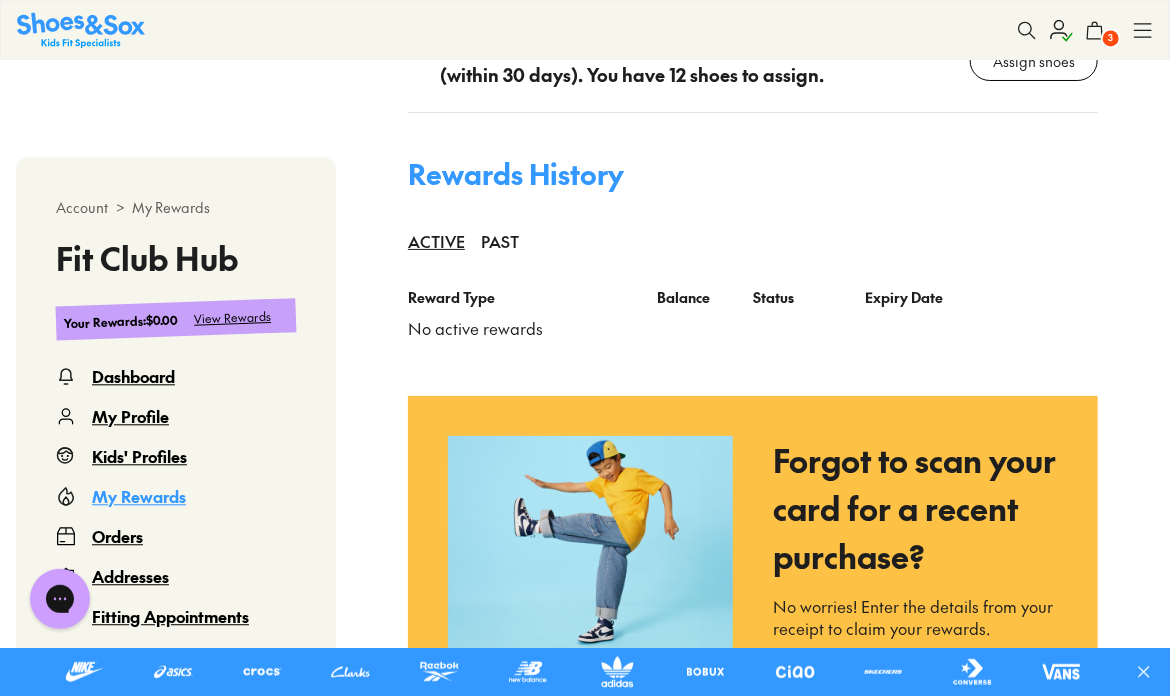 scroll, scrollTop: 1800, scrollLeft: 0, axis: vertical 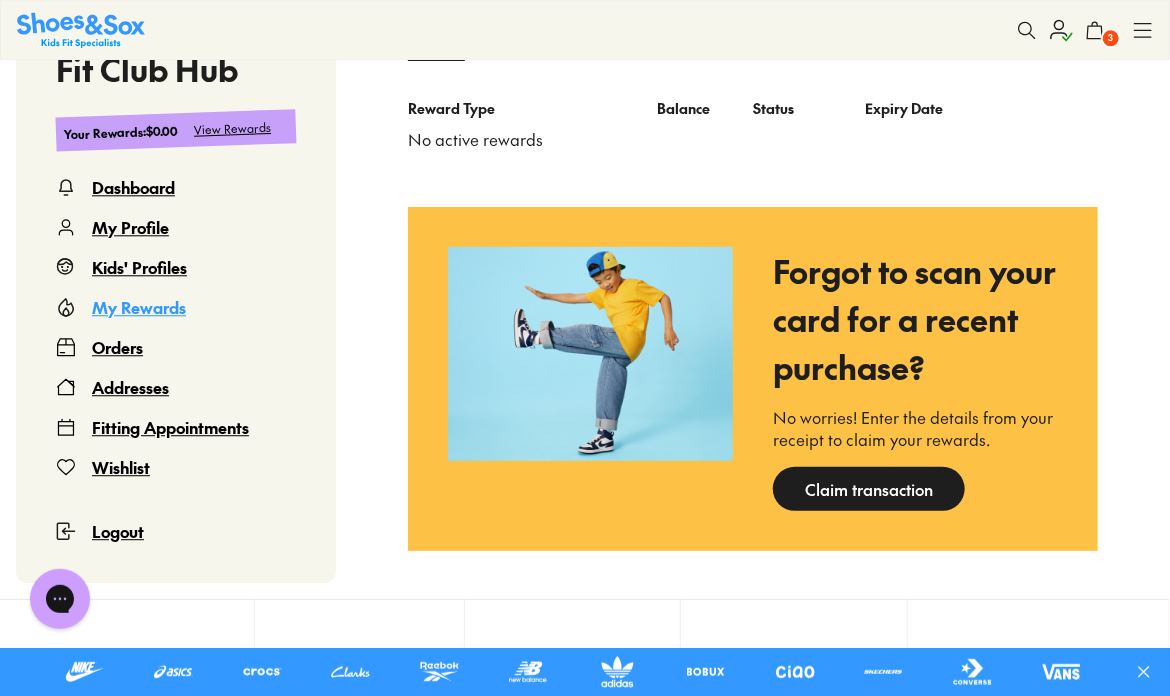 click on "Orders" at bounding box center [117, 347] 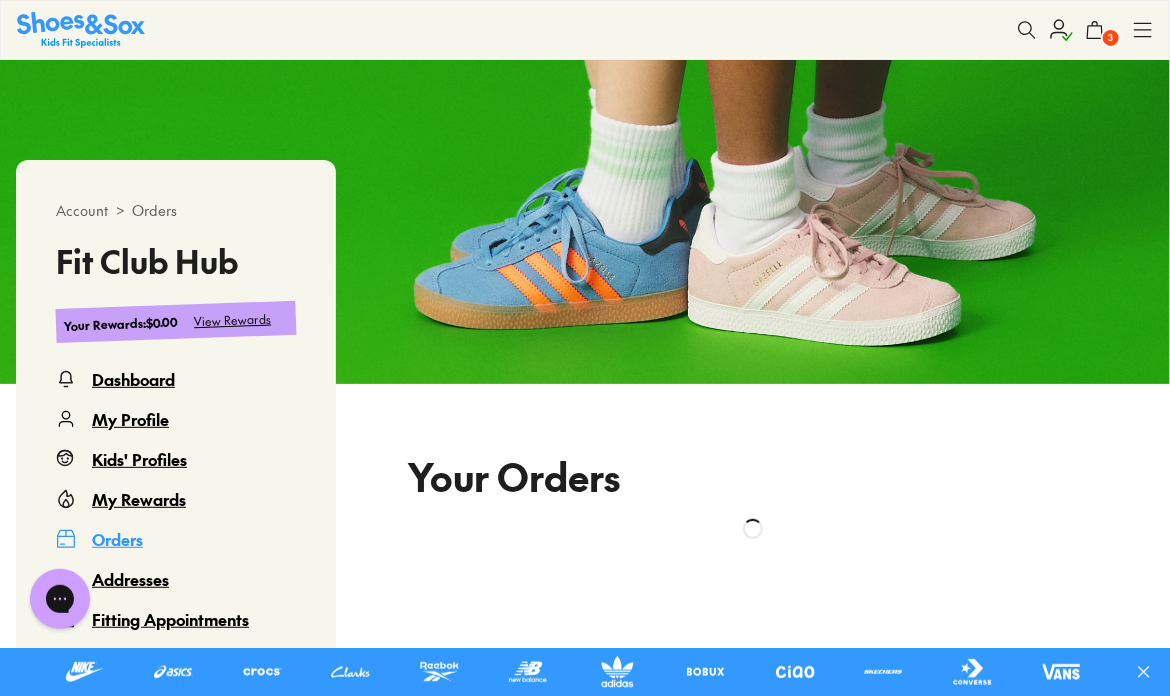 scroll, scrollTop: 200, scrollLeft: 0, axis: vertical 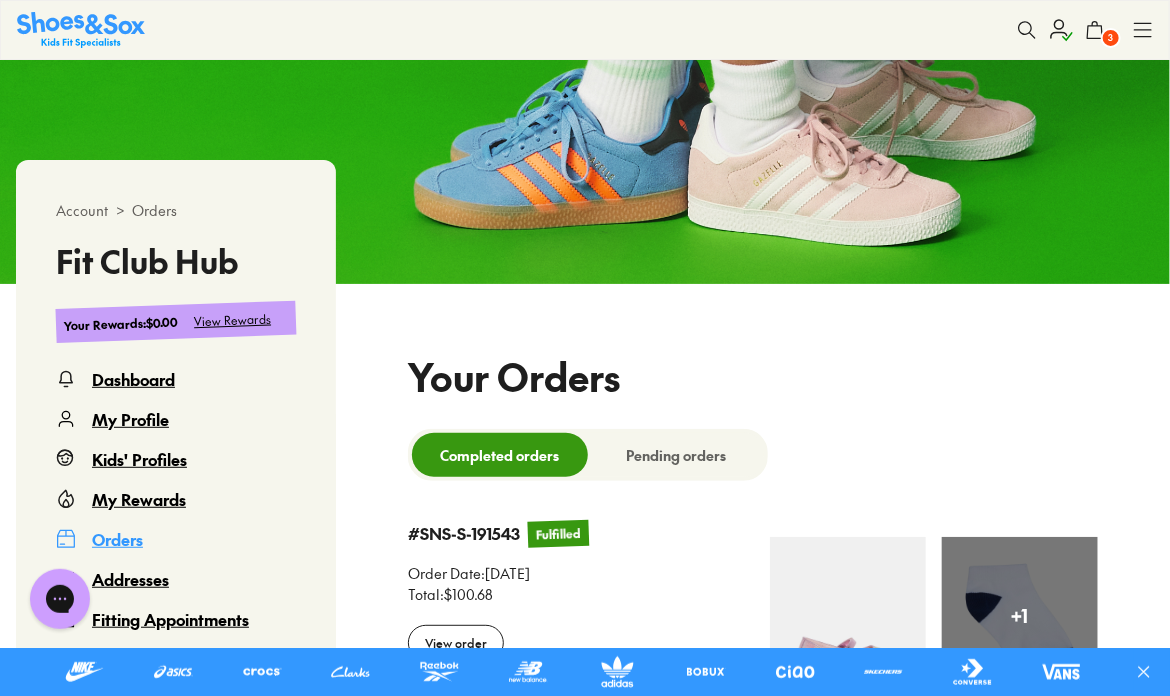 select 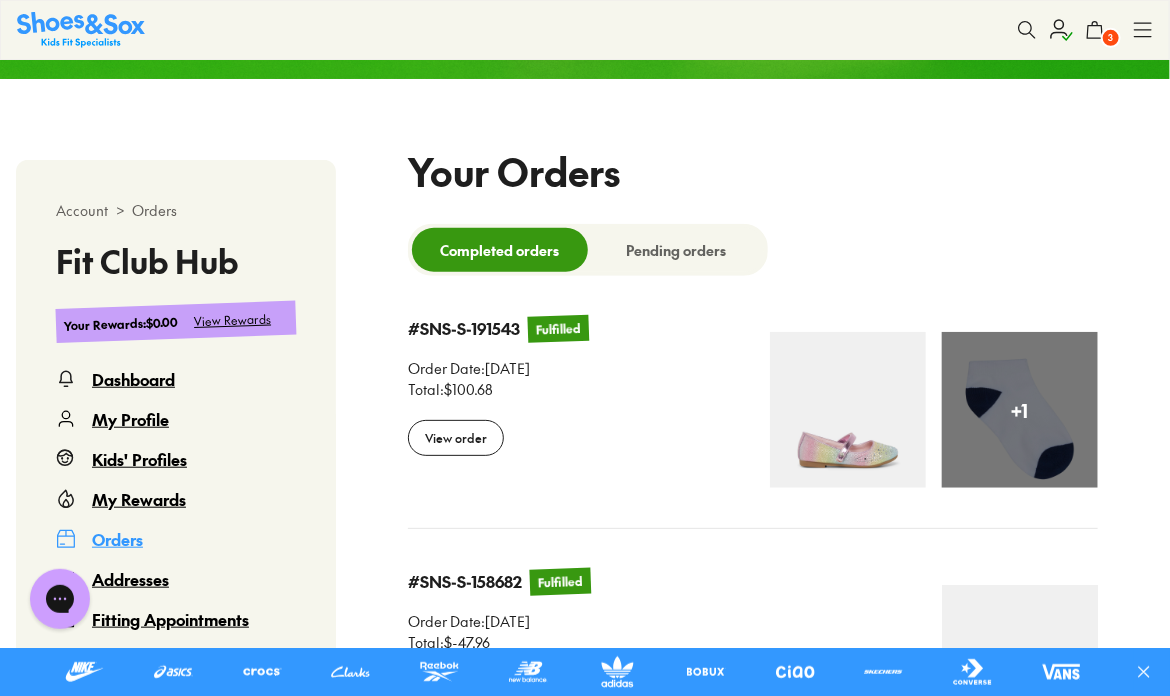 scroll, scrollTop: 600, scrollLeft: 0, axis: vertical 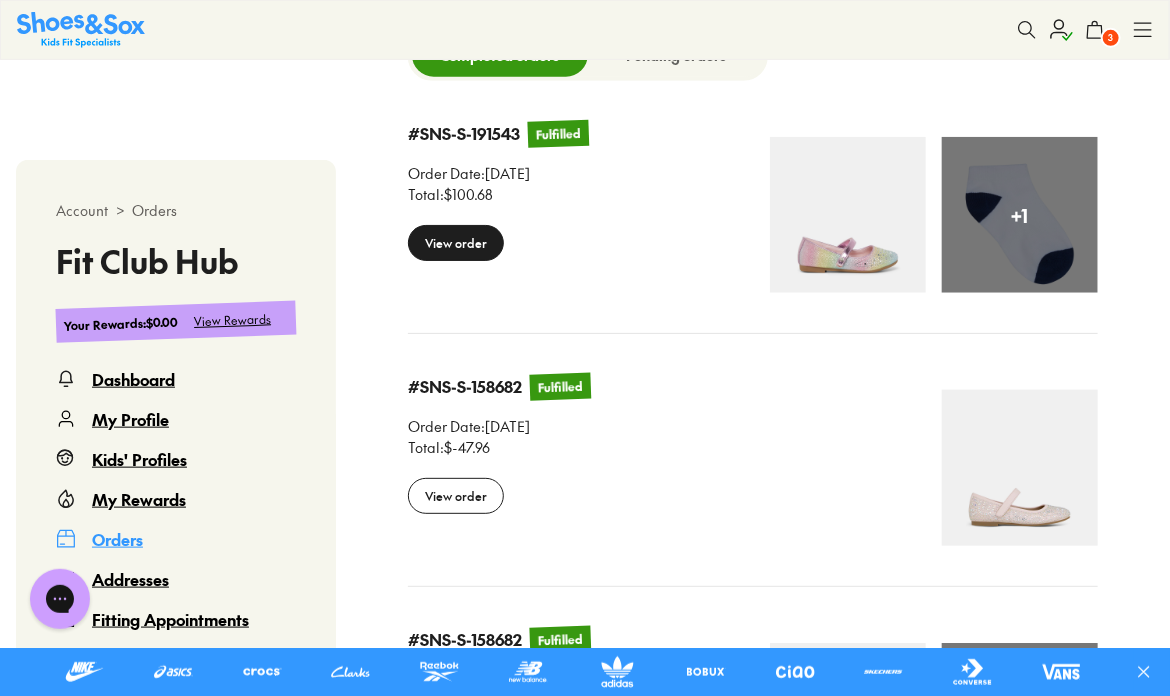 click on "View order" at bounding box center (456, 243) 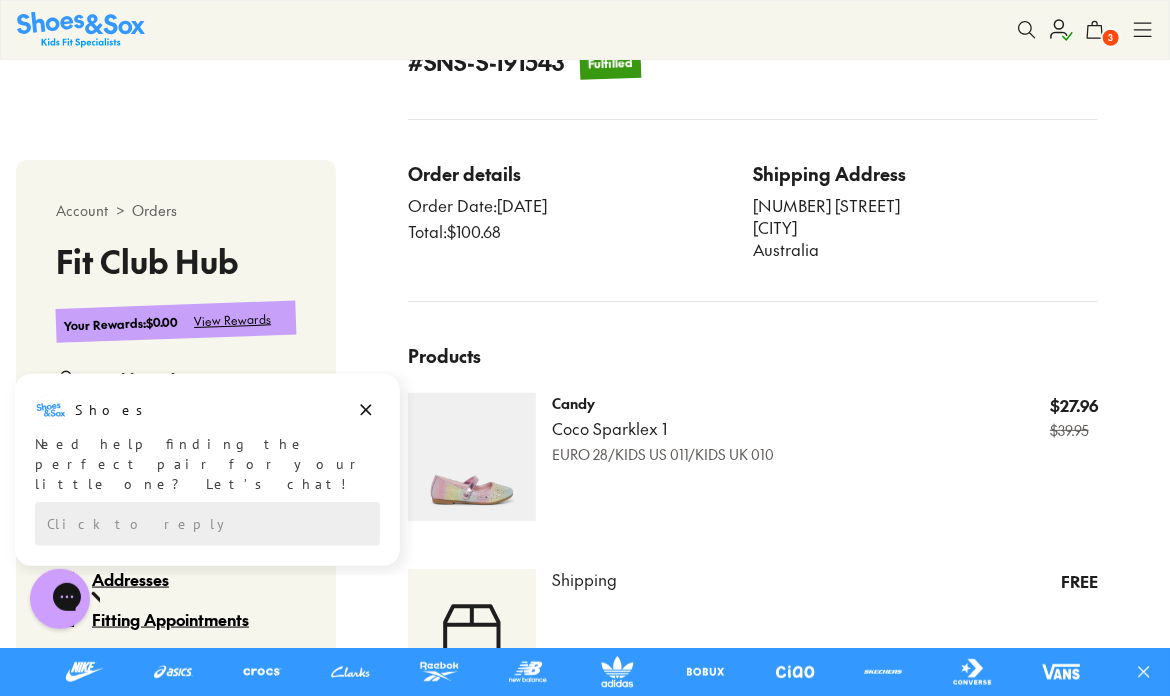 scroll, scrollTop: 600, scrollLeft: 0, axis: vertical 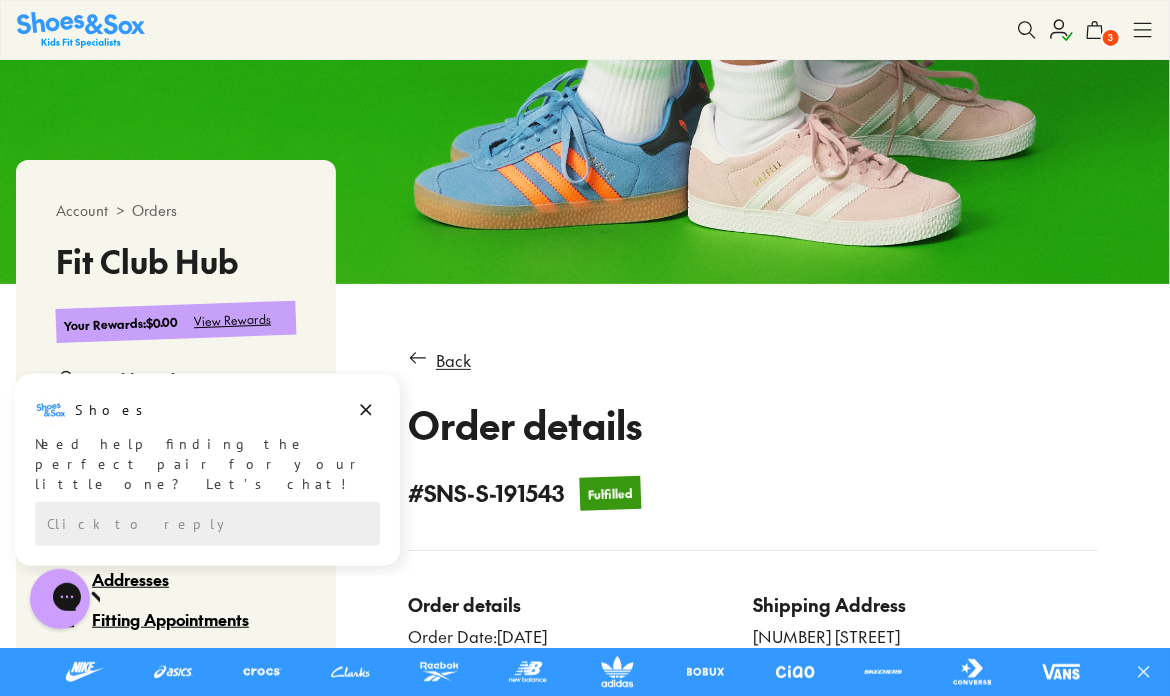 click 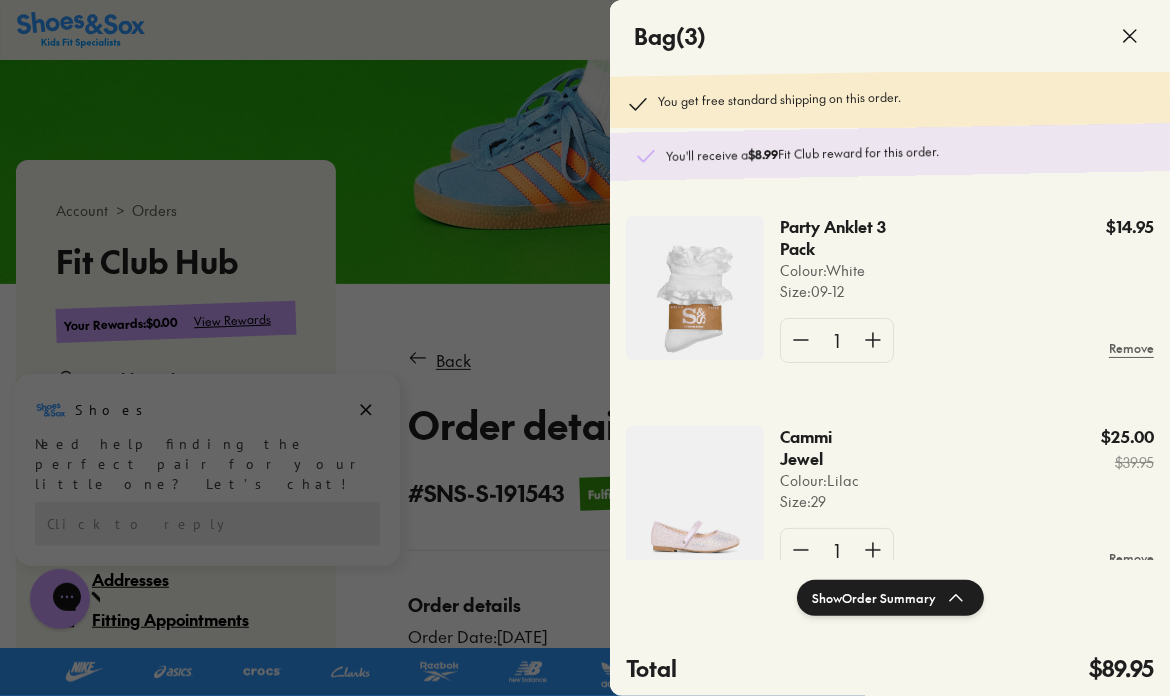 scroll, scrollTop: 200, scrollLeft: 0, axis: vertical 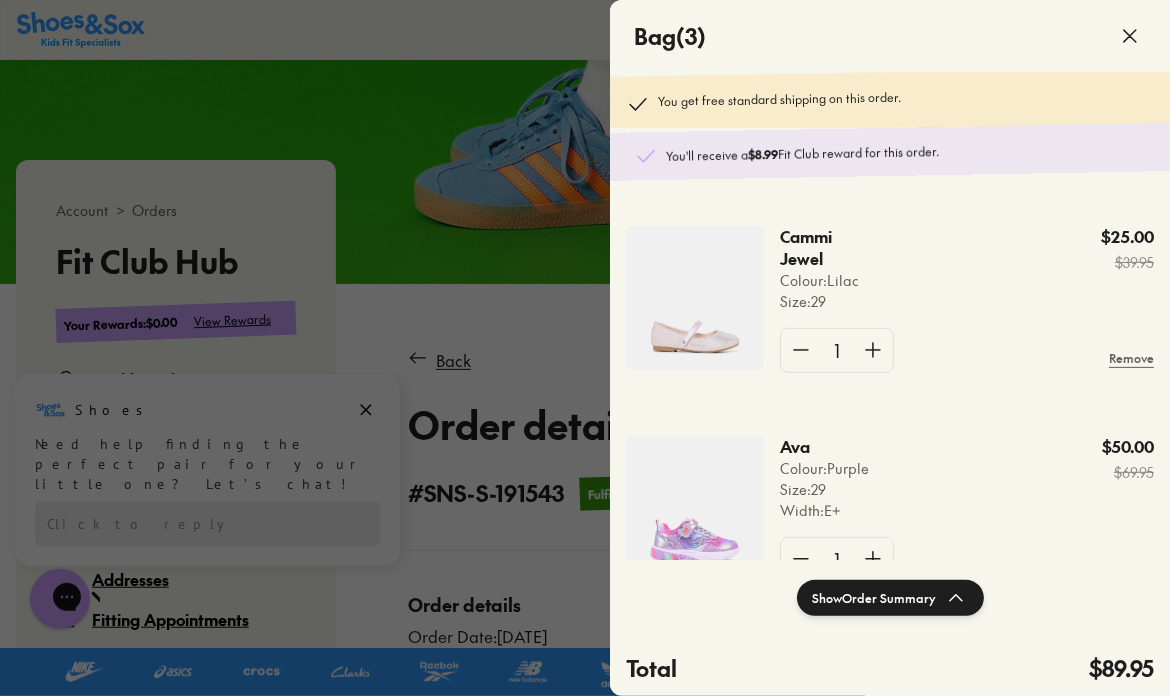 click 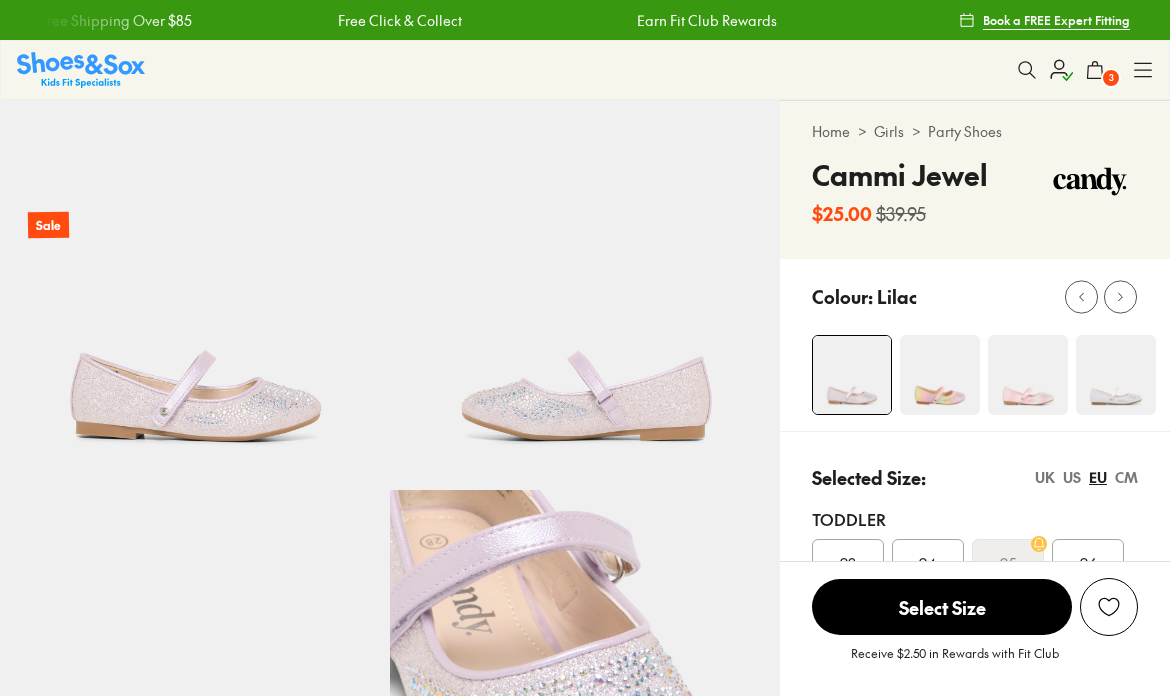 scroll, scrollTop: 0, scrollLeft: 0, axis: both 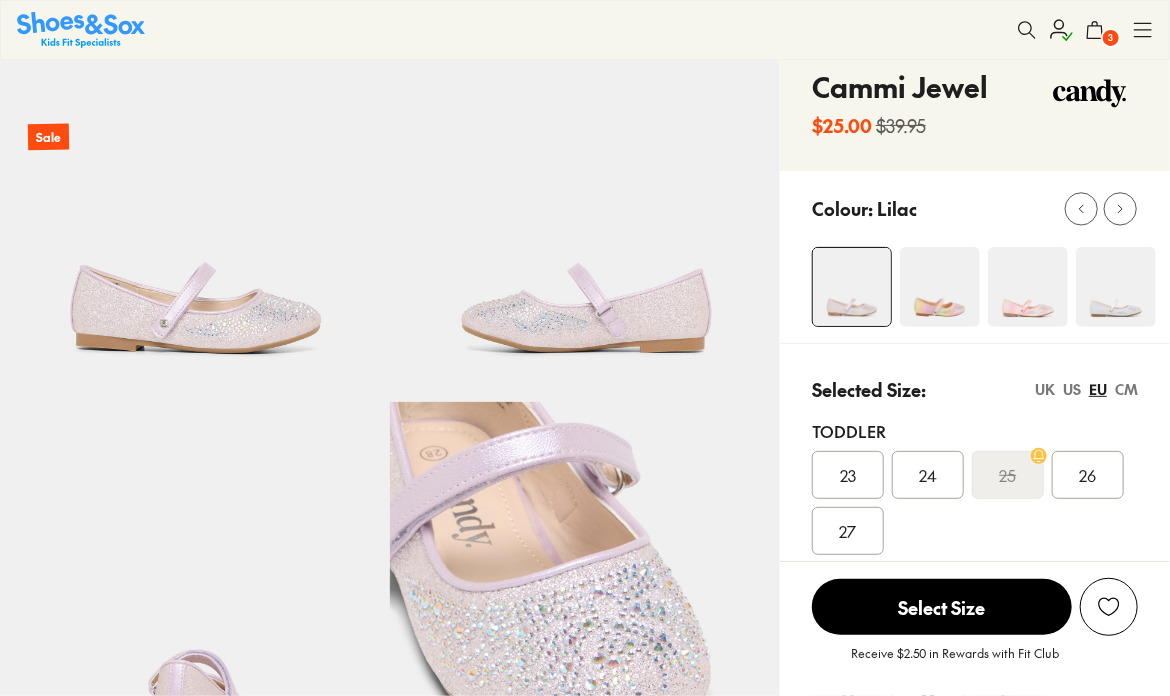 select on "*" 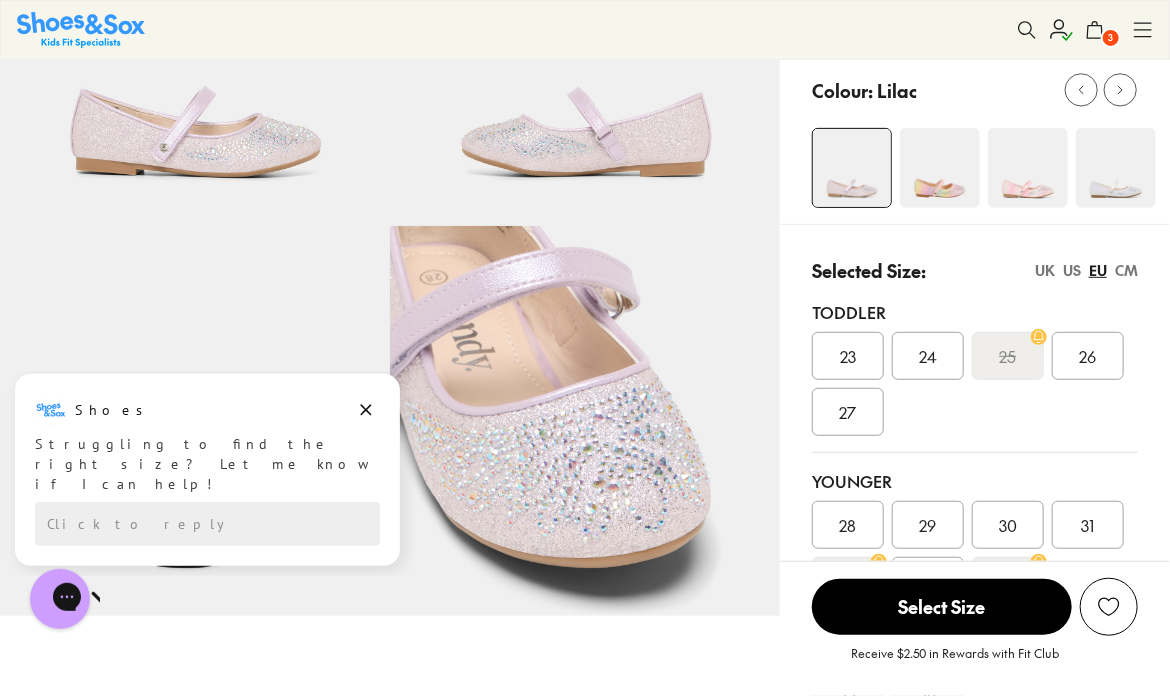 scroll, scrollTop: 300, scrollLeft: 0, axis: vertical 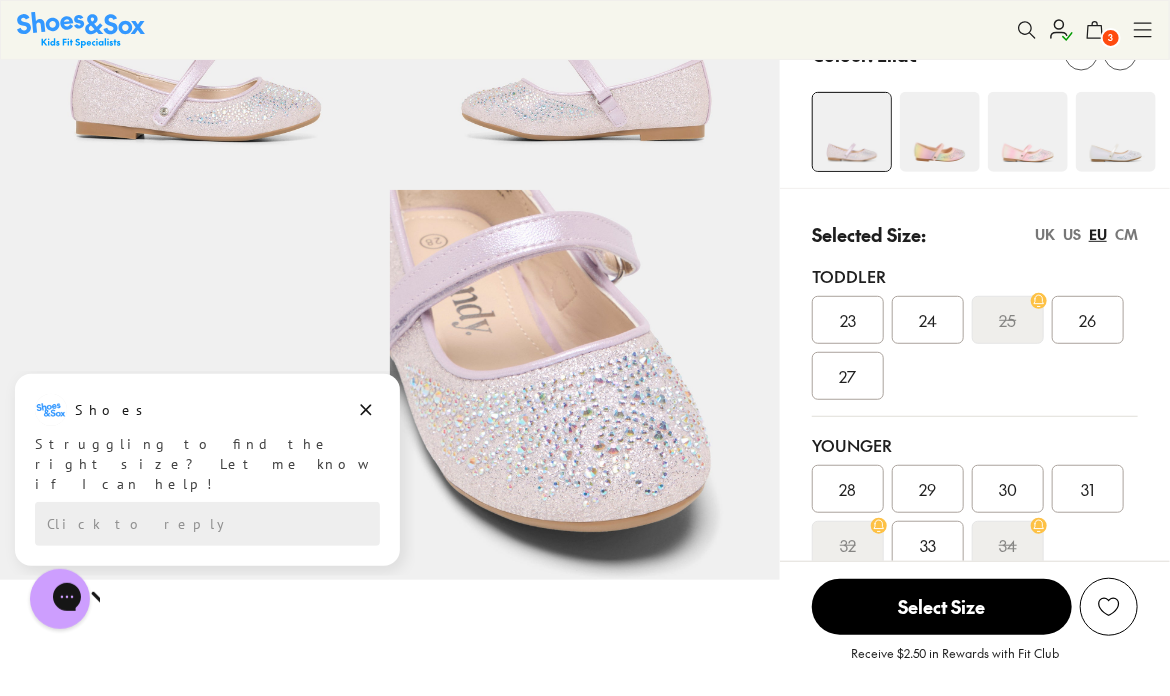 click on "CM" at bounding box center (1126, 234) 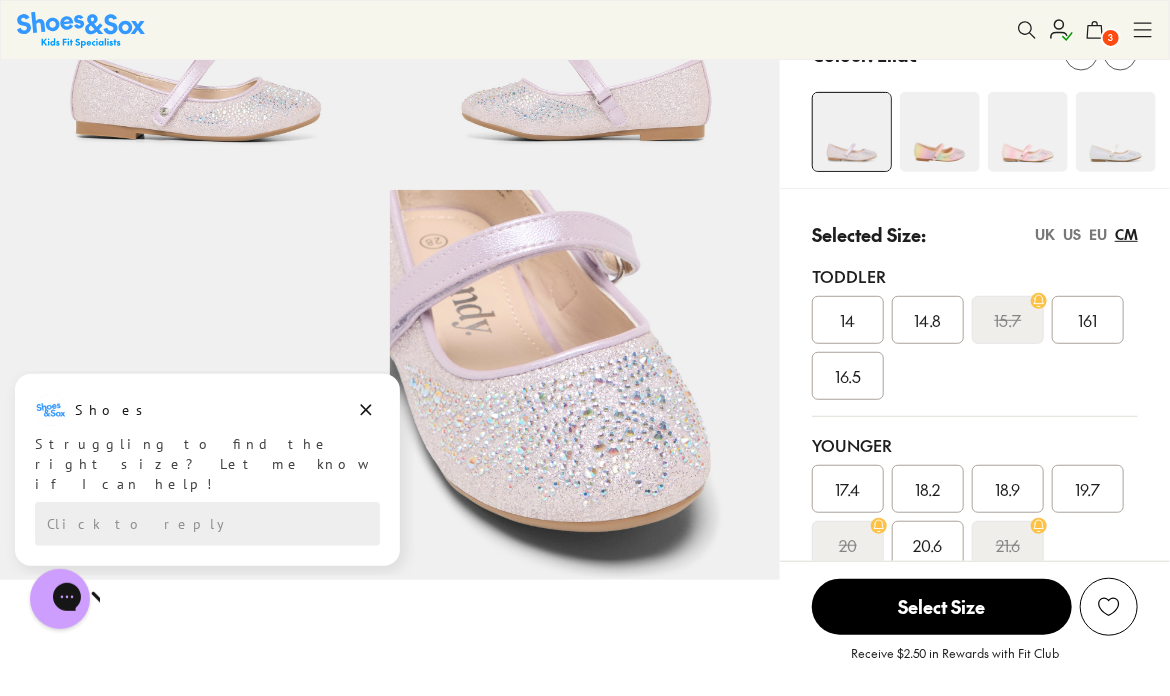 click on "EU" at bounding box center (1098, 234) 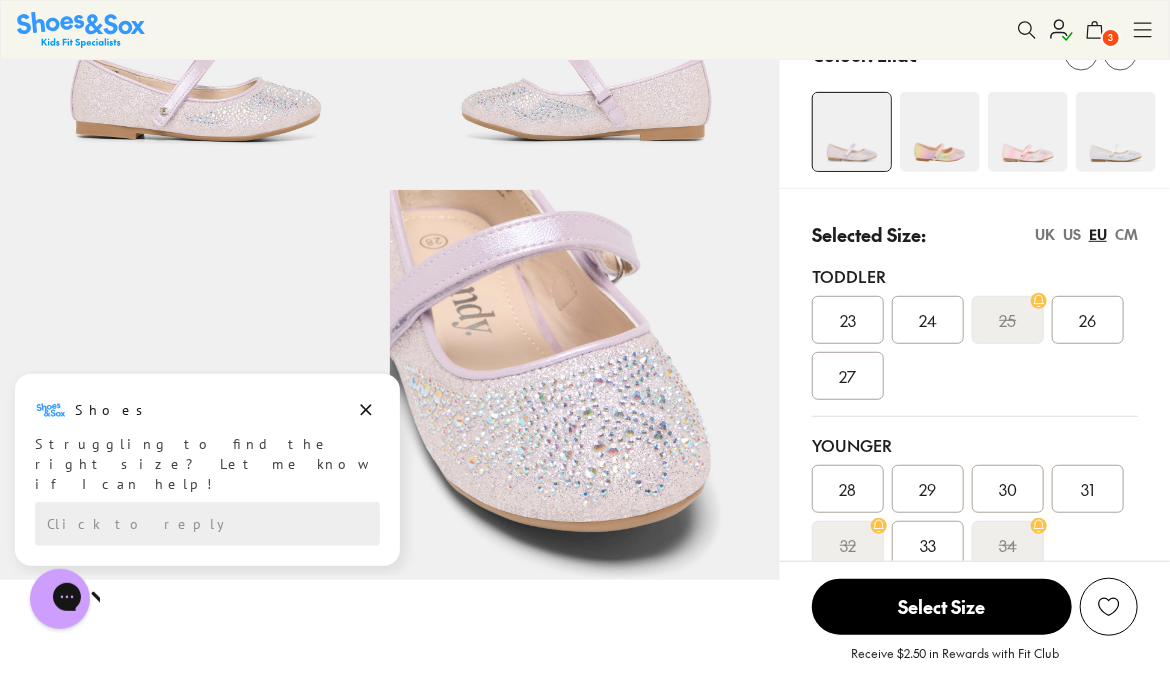 click on "Selected Size:   UK US EU CM Toddler 23 24 25 26 27 Younger 28 29 30 31 32 33 34 Older 35 36" at bounding box center (975, 451) 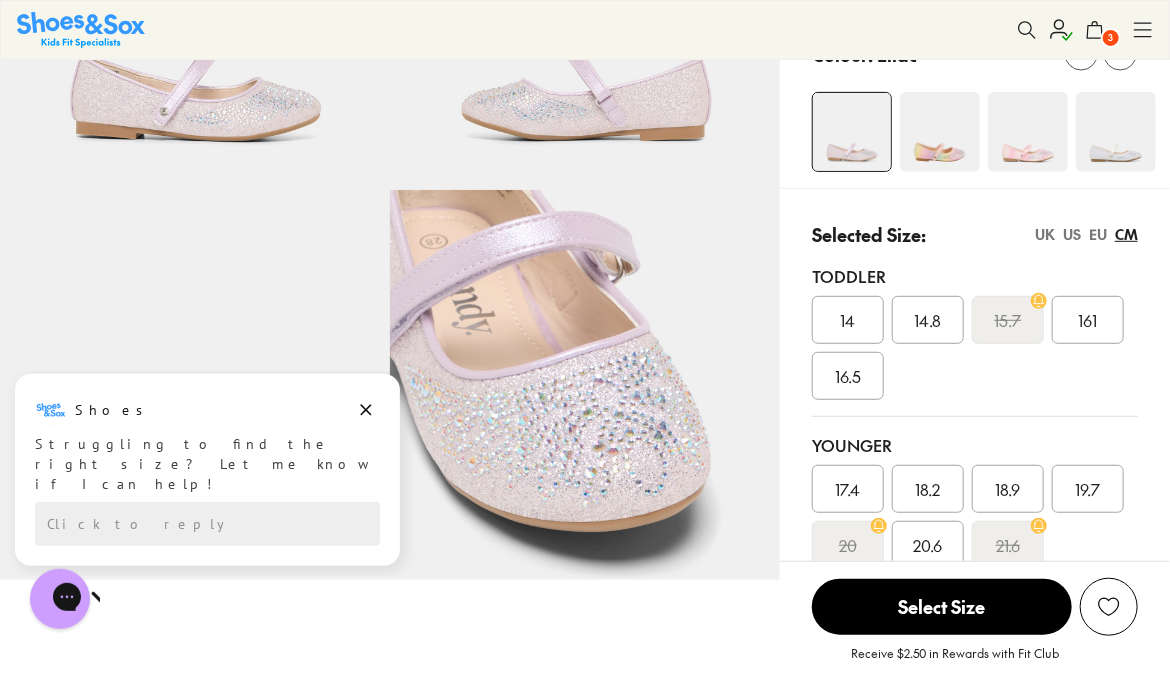 scroll, scrollTop: 0, scrollLeft: 0, axis: both 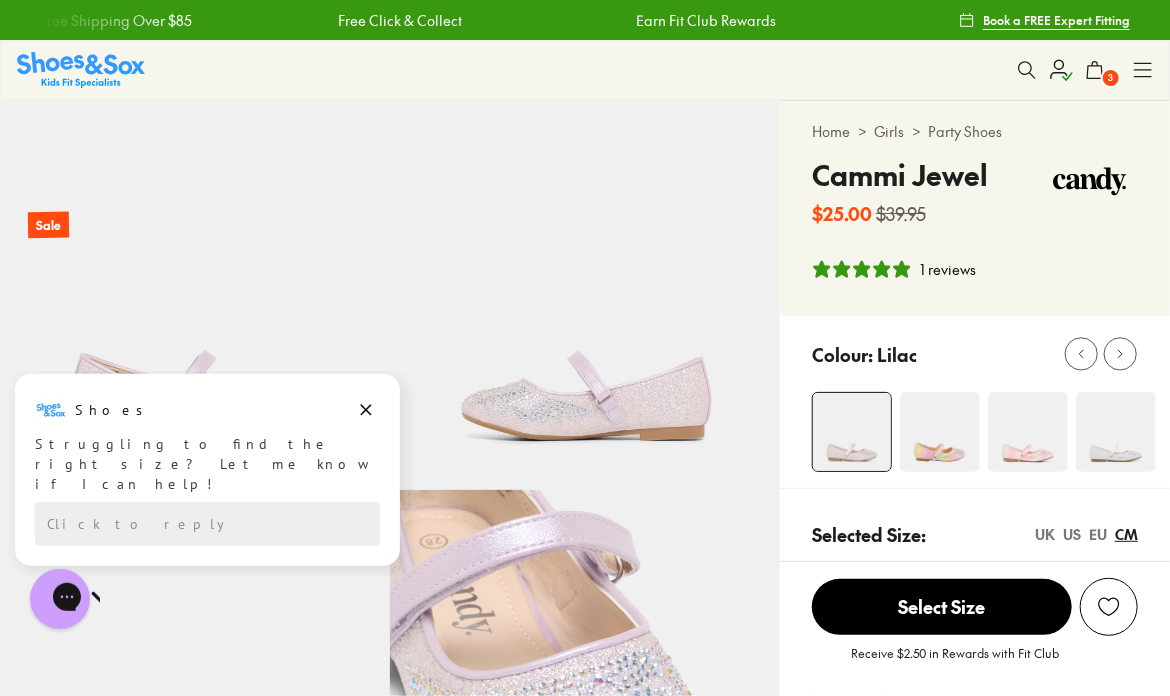 click 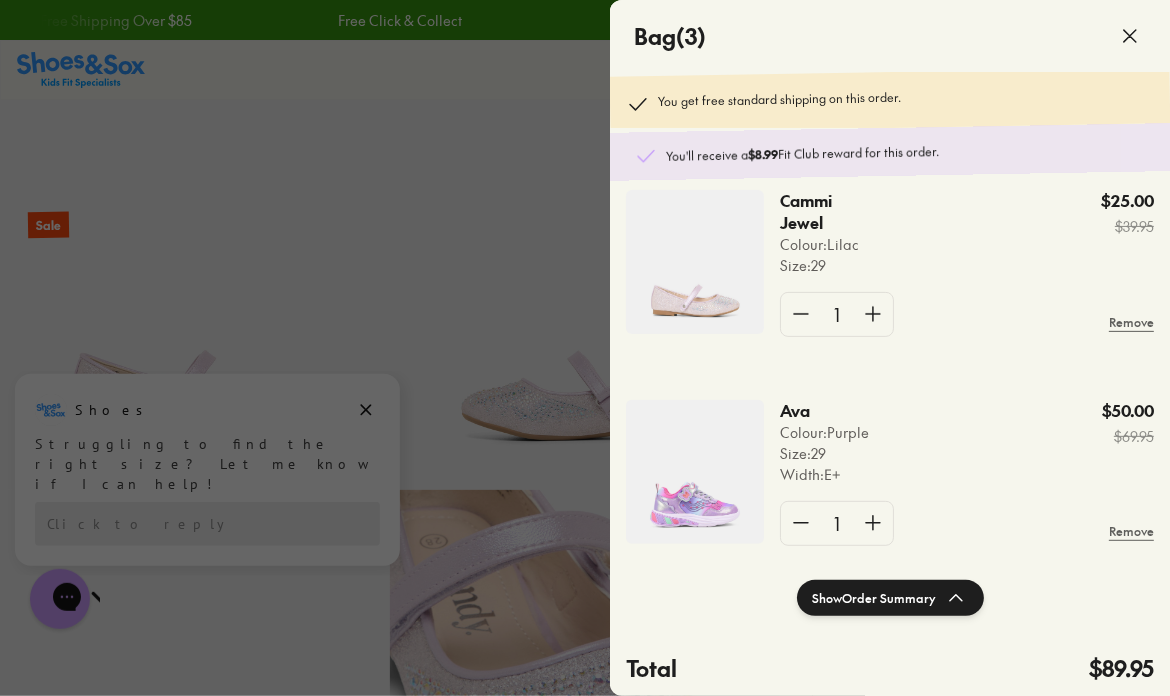 scroll, scrollTop: 268, scrollLeft: 0, axis: vertical 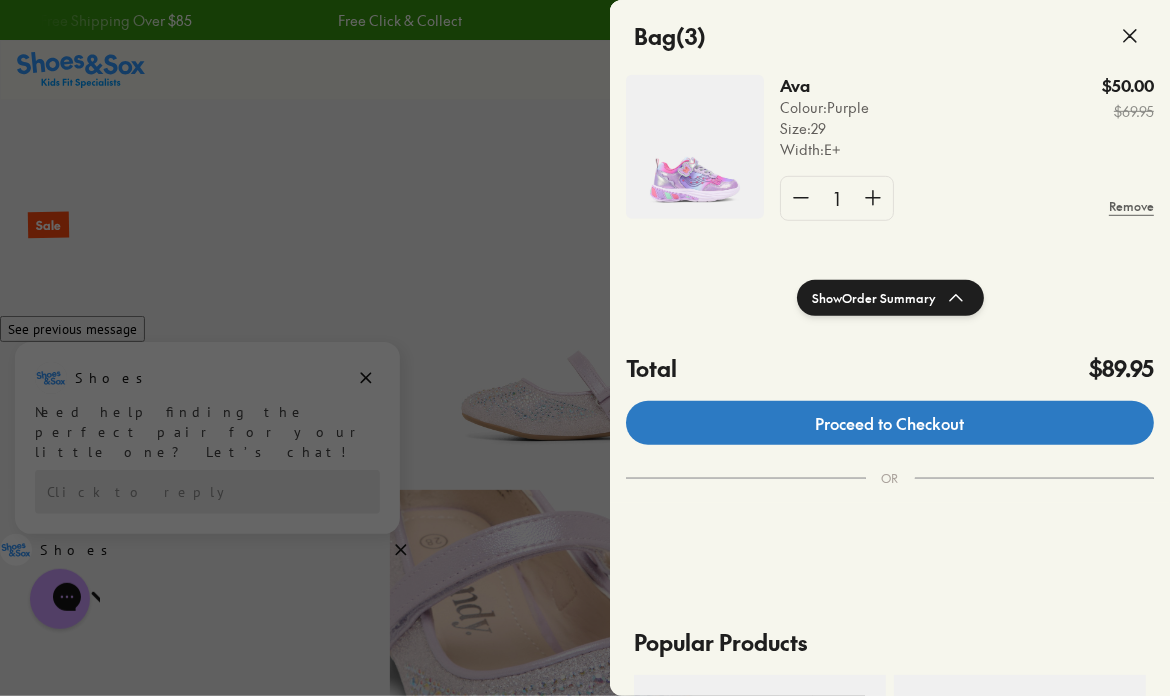 click on "Proceed to Checkout" 